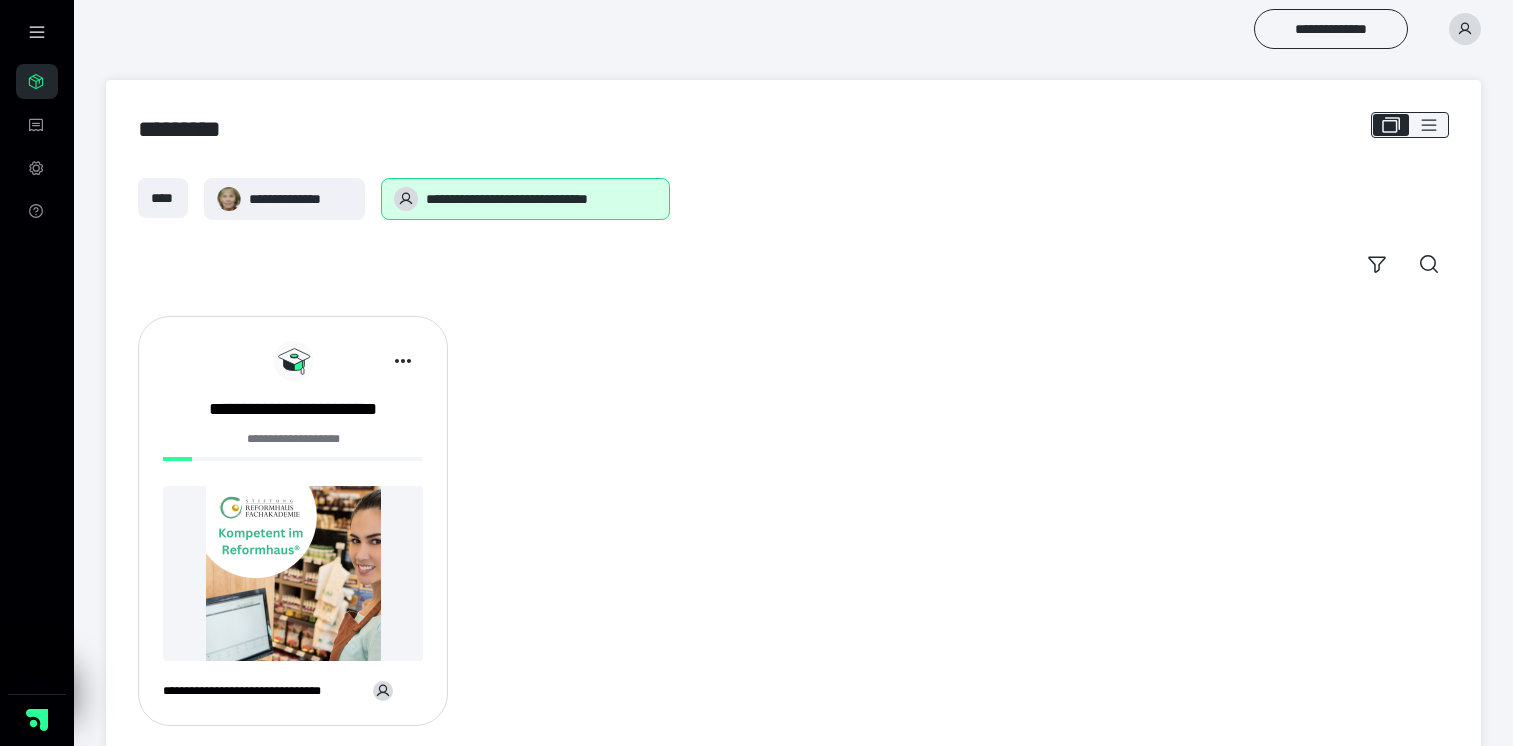 scroll, scrollTop: 0, scrollLeft: 0, axis: both 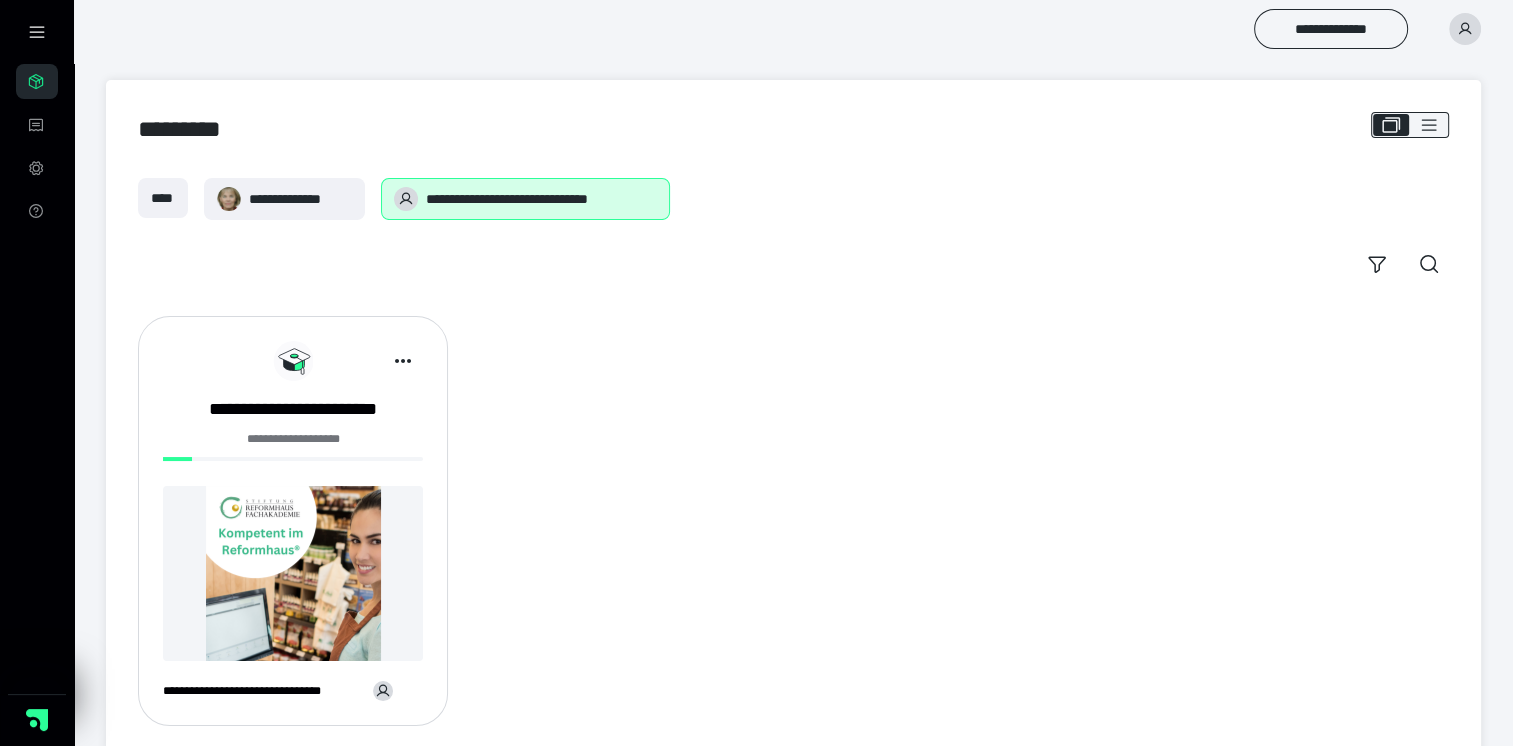 click on "**********" at bounding box center [542, 199] 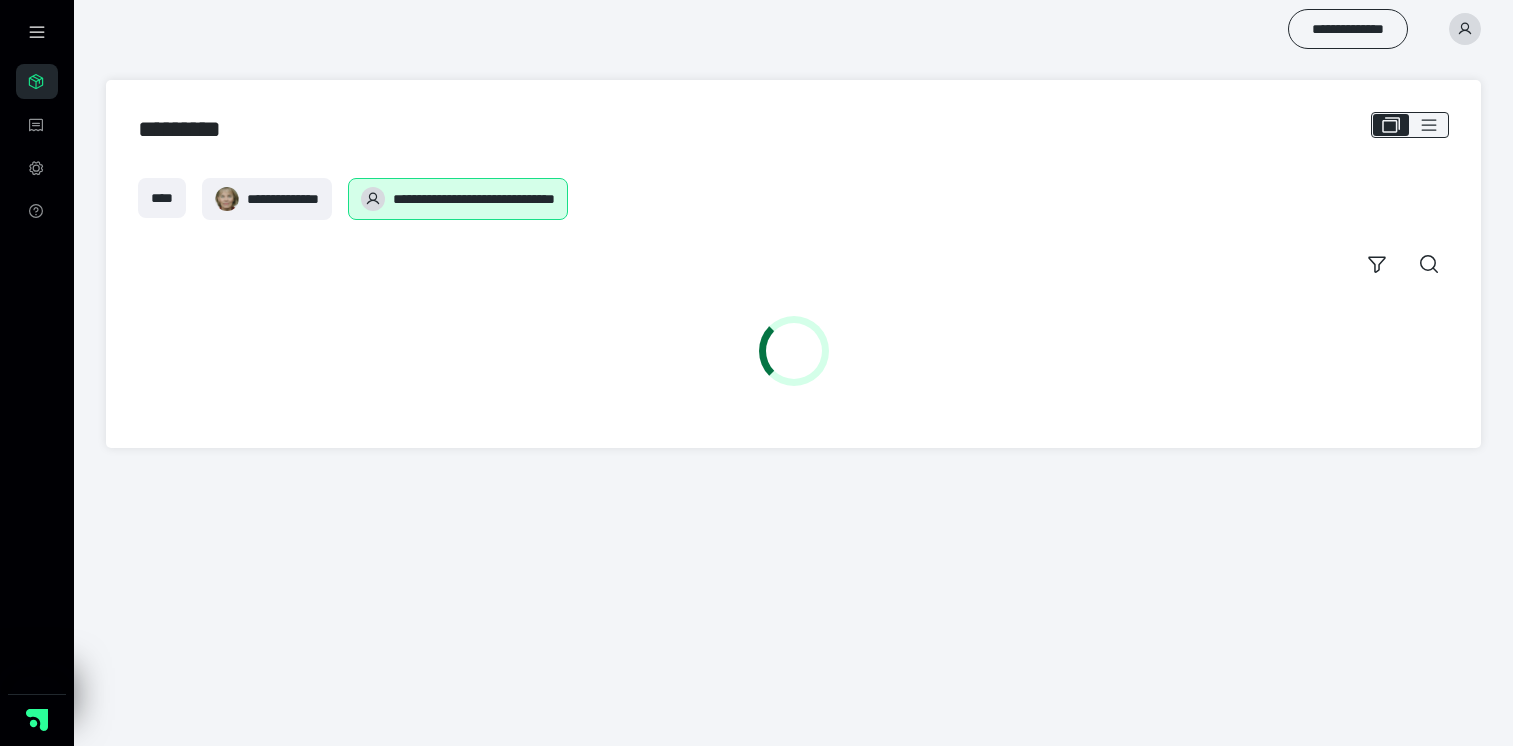 scroll, scrollTop: 0, scrollLeft: 0, axis: both 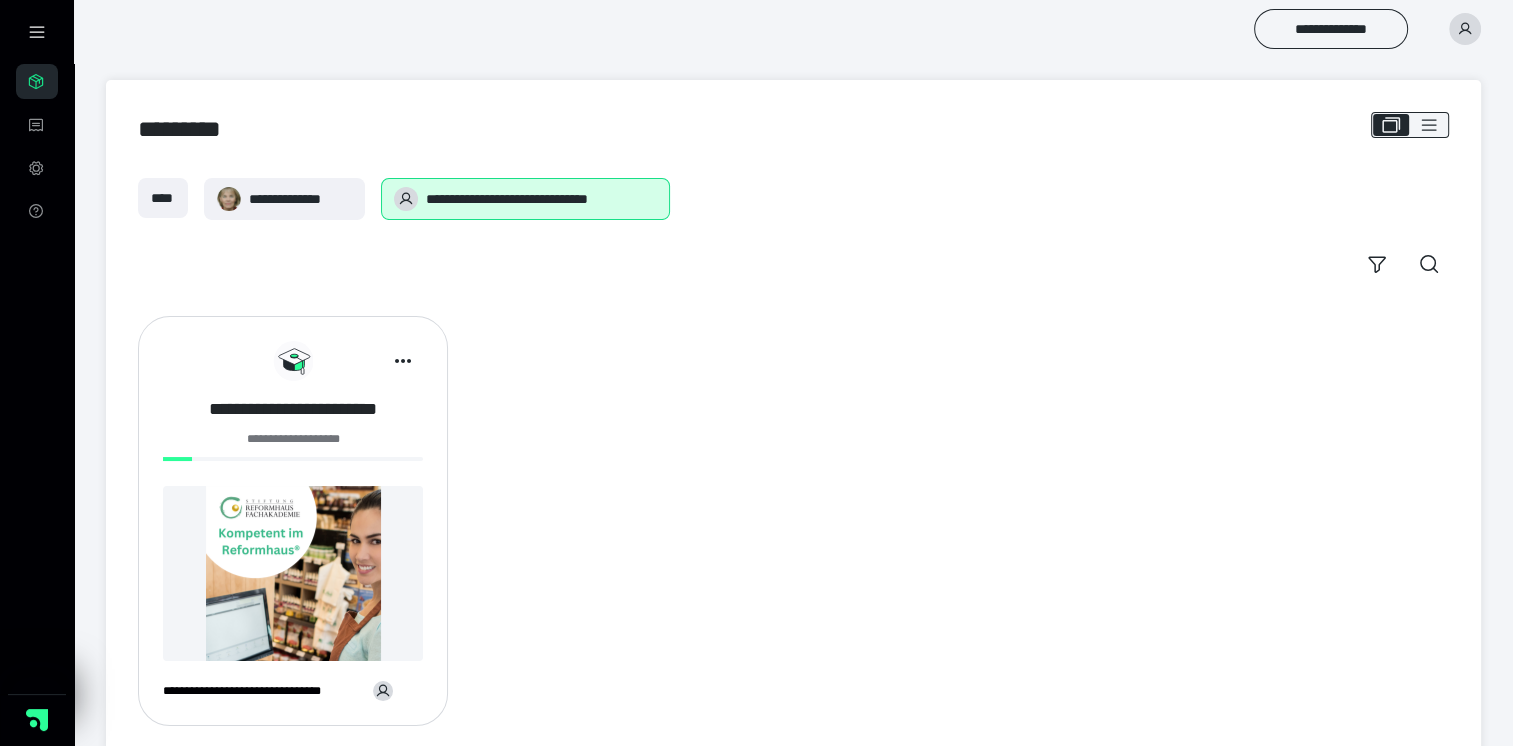 click on "**********" at bounding box center [293, 409] 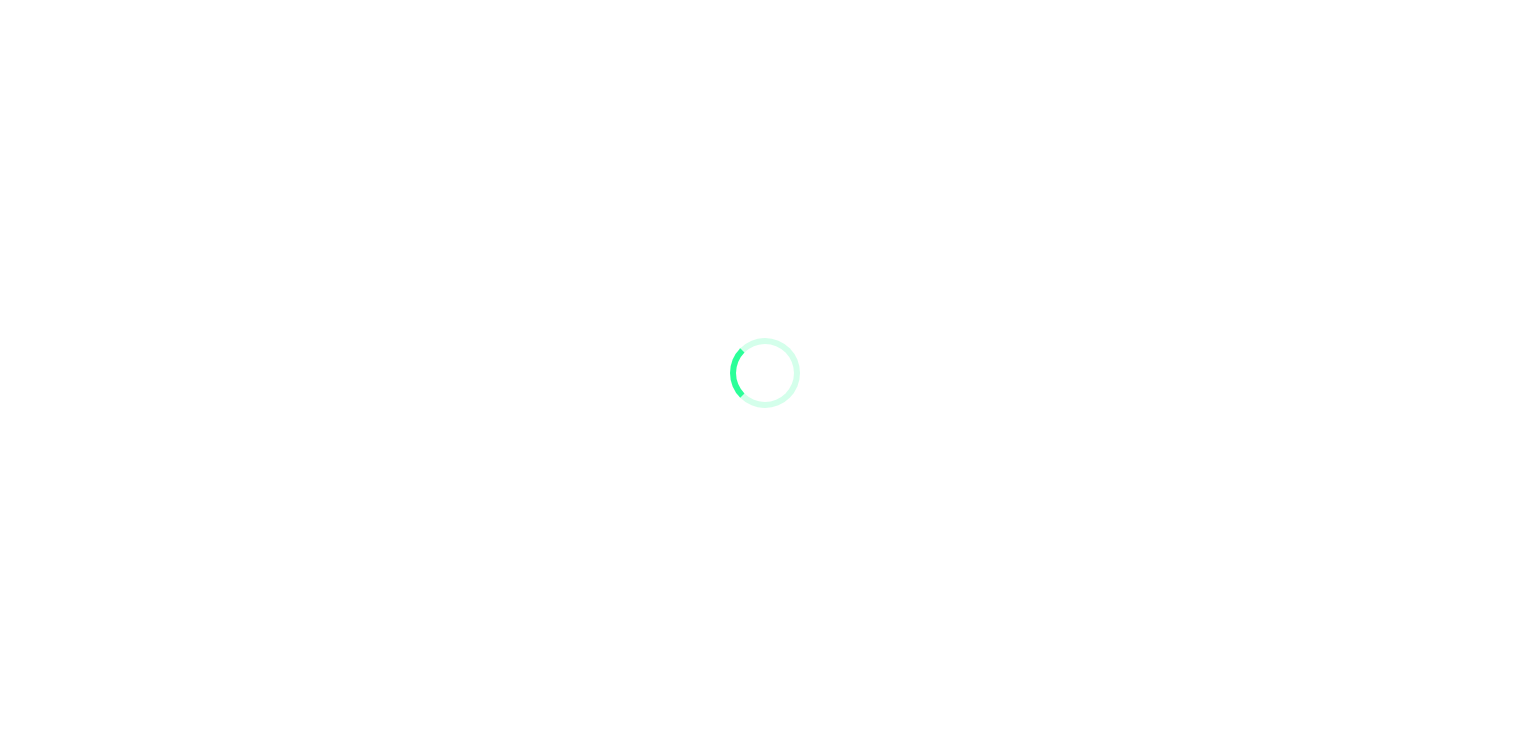 scroll, scrollTop: 0, scrollLeft: 0, axis: both 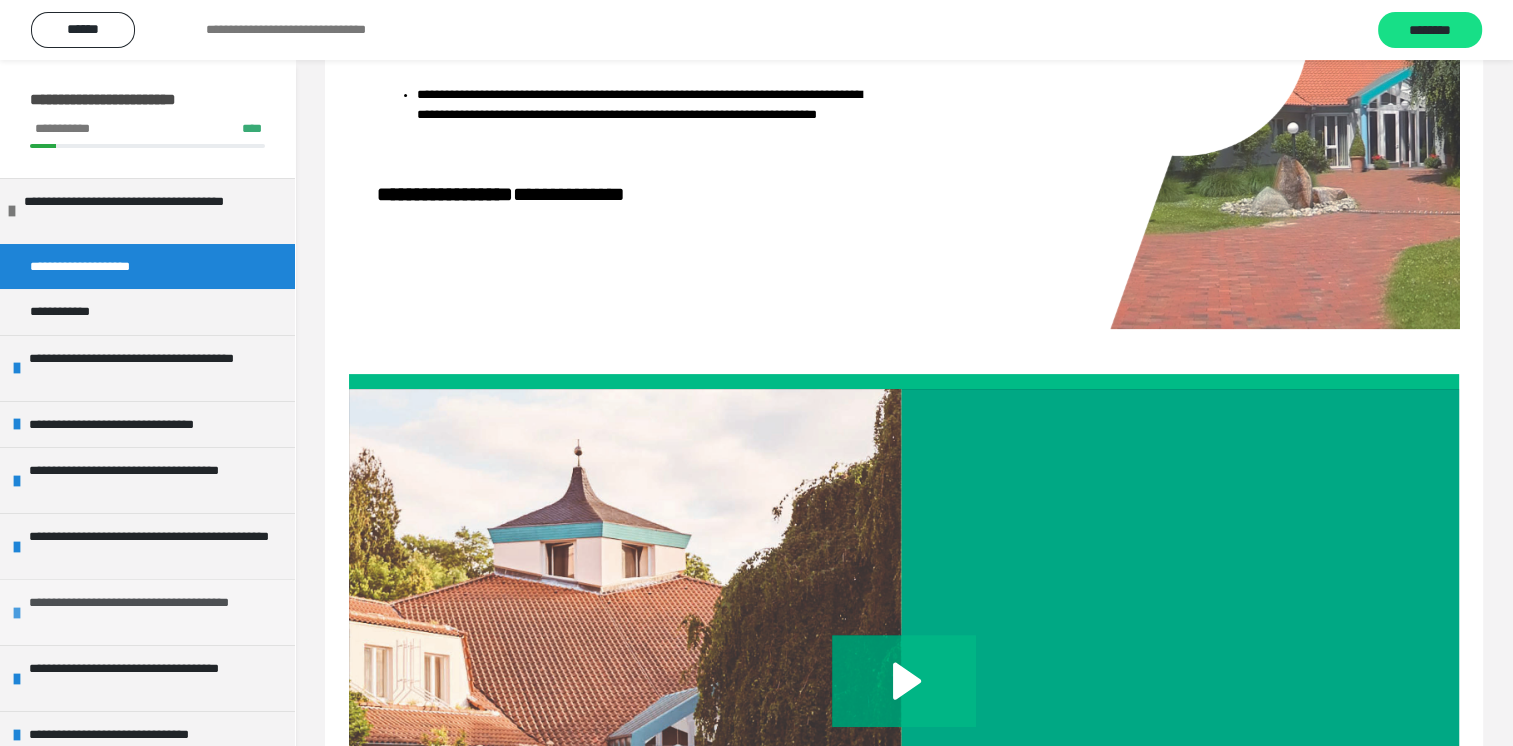 click on "**********" at bounding box center (149, 612) 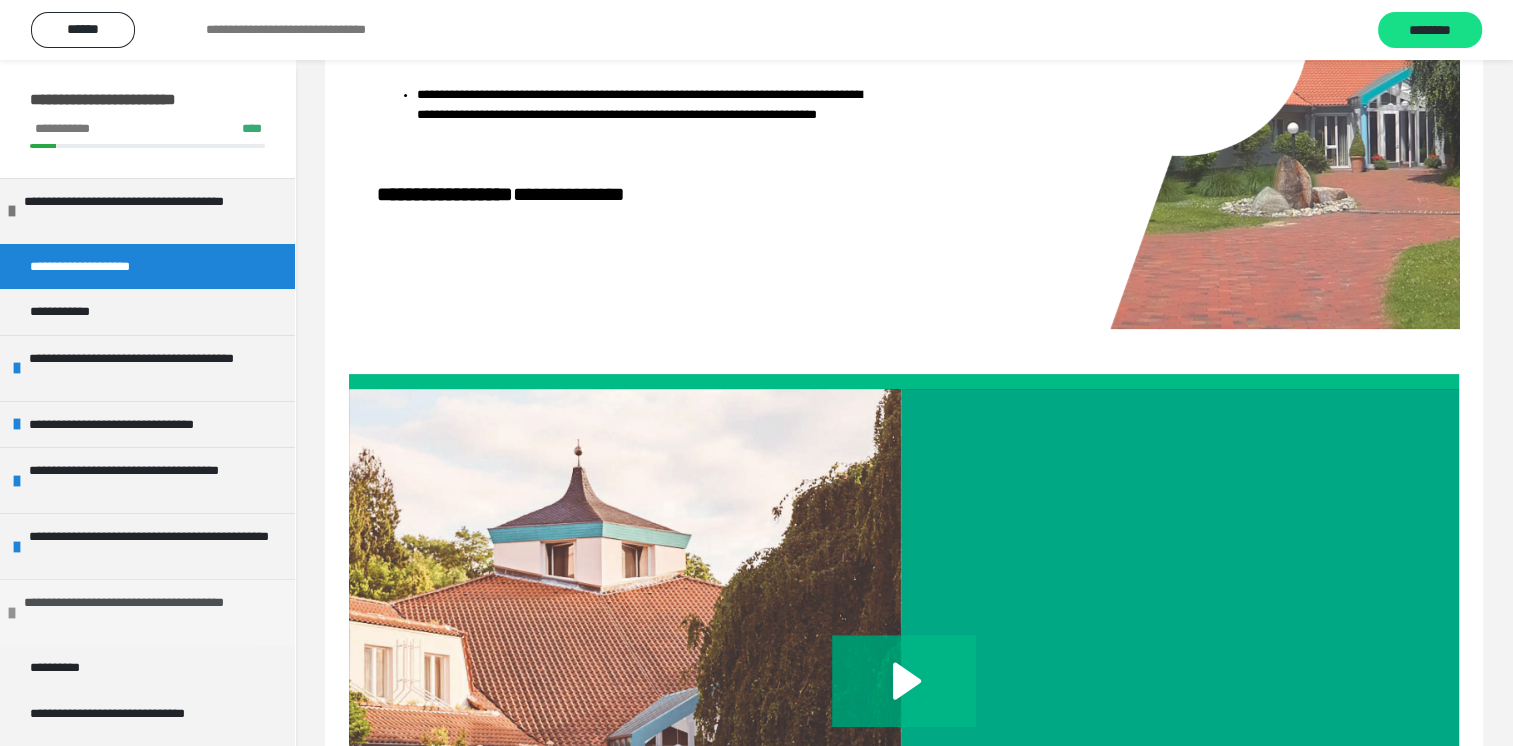 click on "**********" at bounding box center [144, 612] 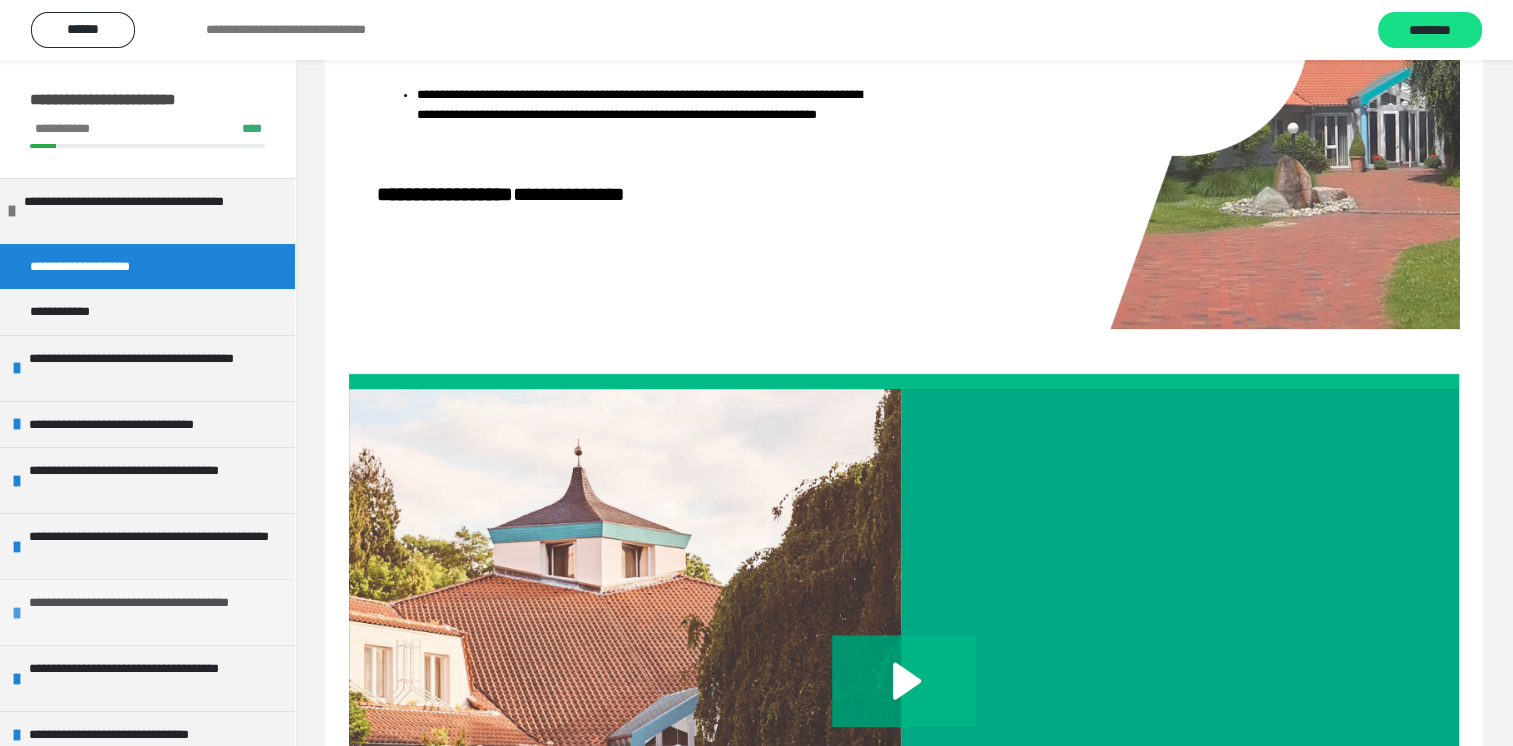 click on "**********" at bounding box center (149, 612) 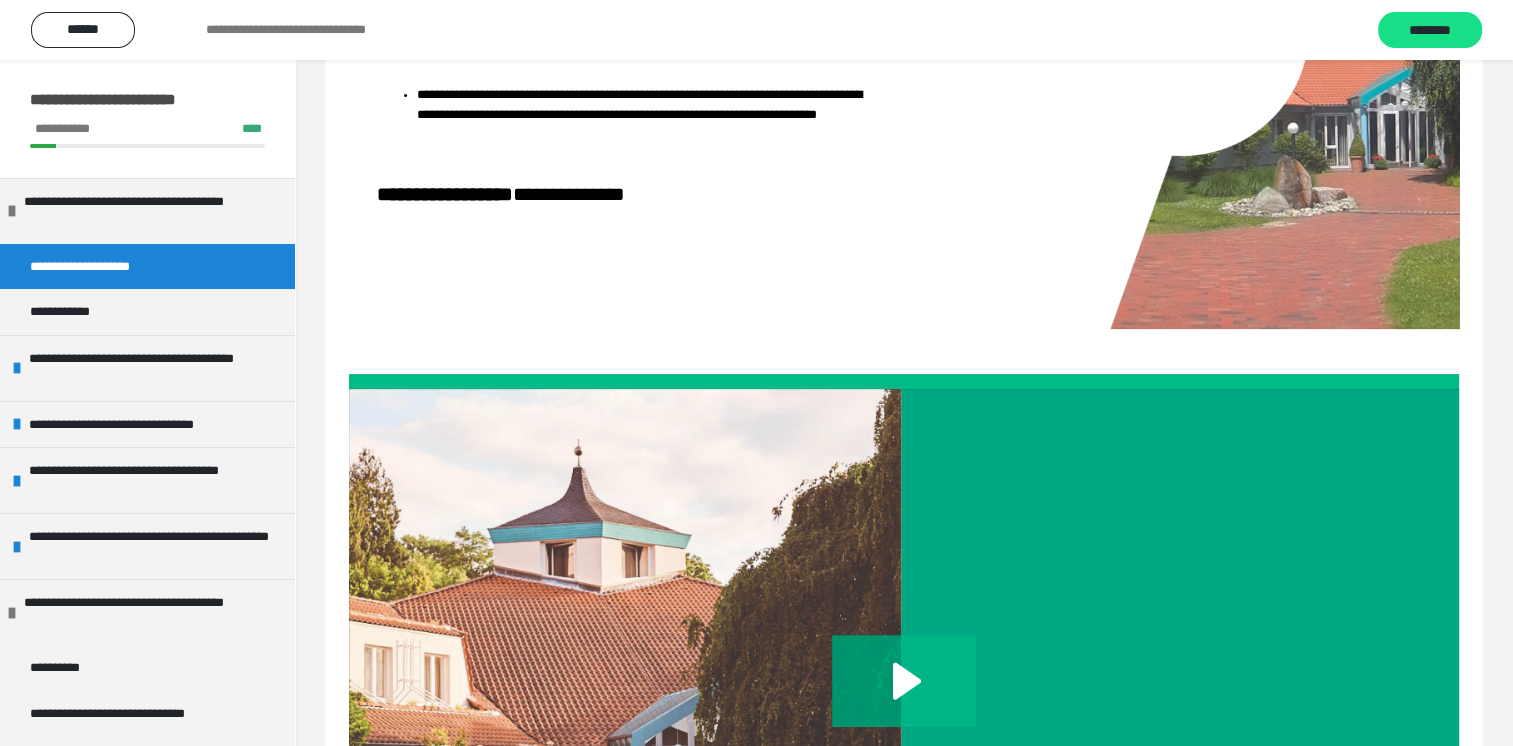 click on "**********" at bounding box center (756, 30) 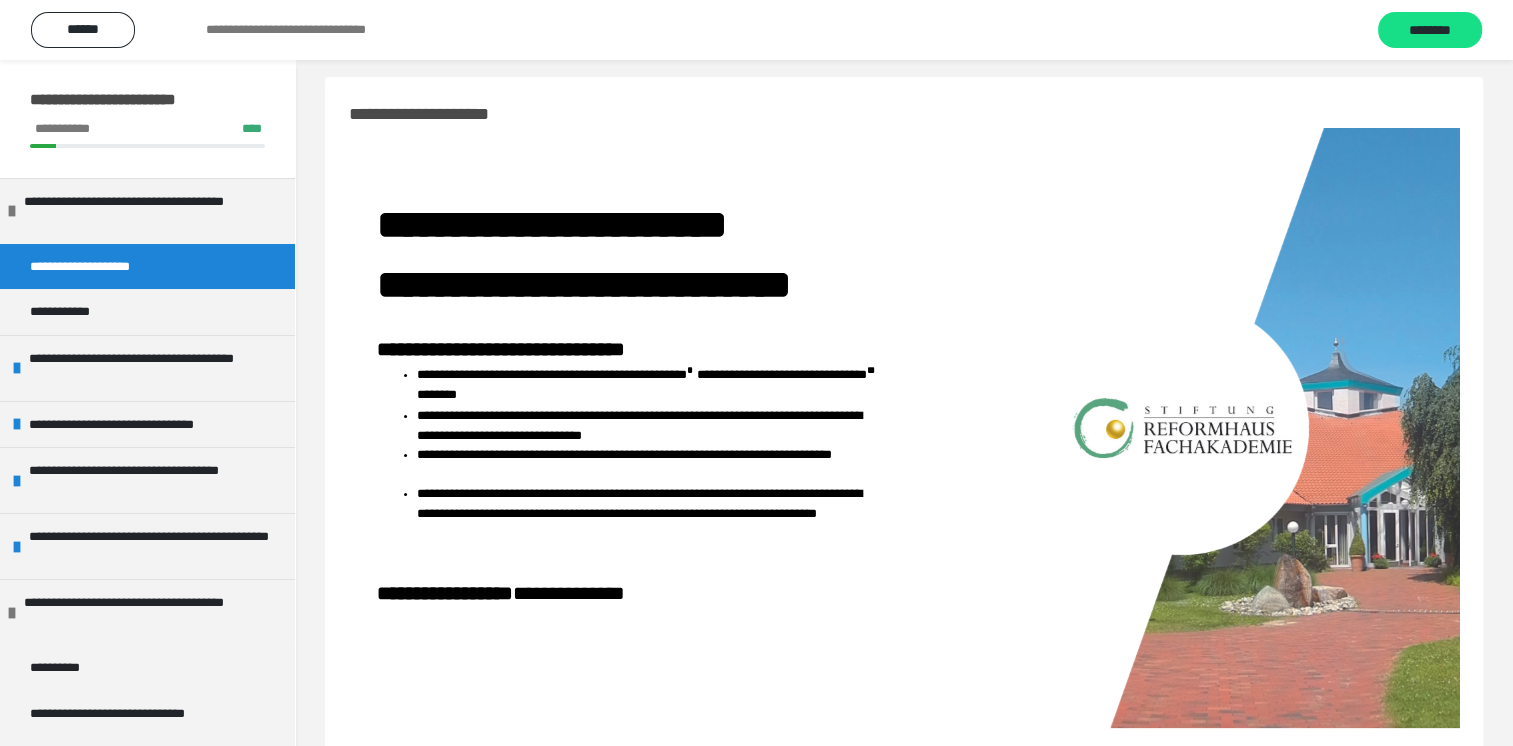 scroll, scrollTop: 0, scrollLeft: 0, axis: both 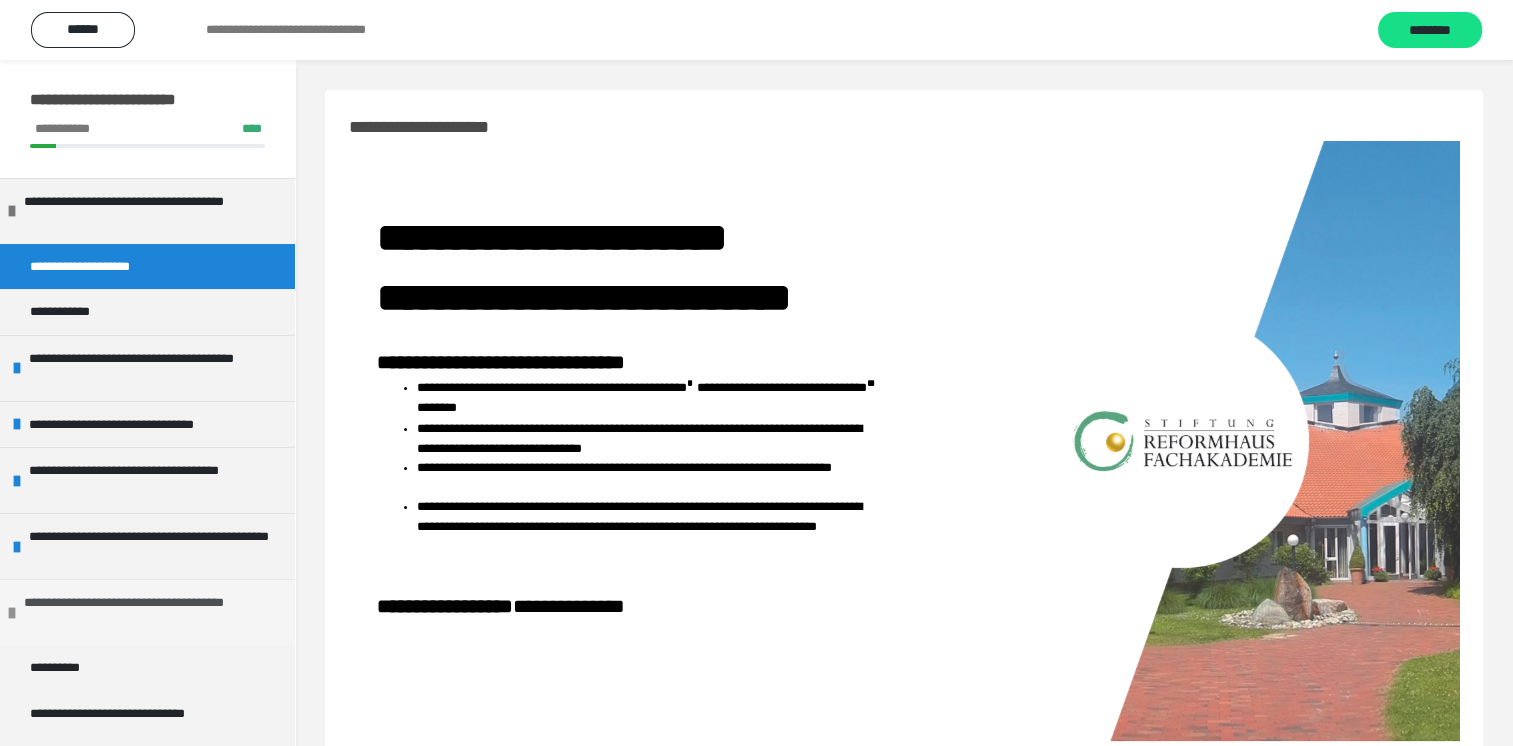 click on "**********" at bounding box center [144, 612] 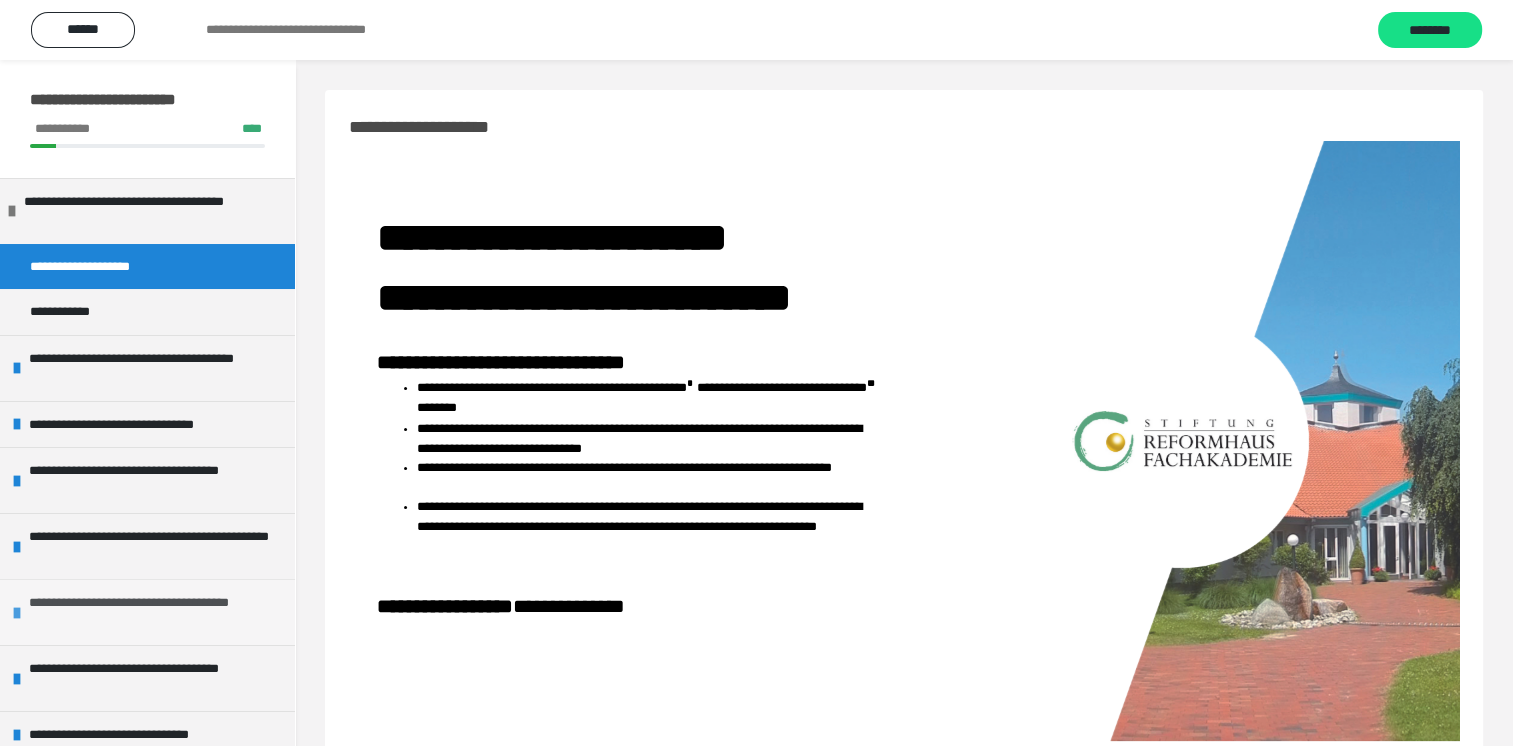 click on "**********" at bounding box center (149, 612) 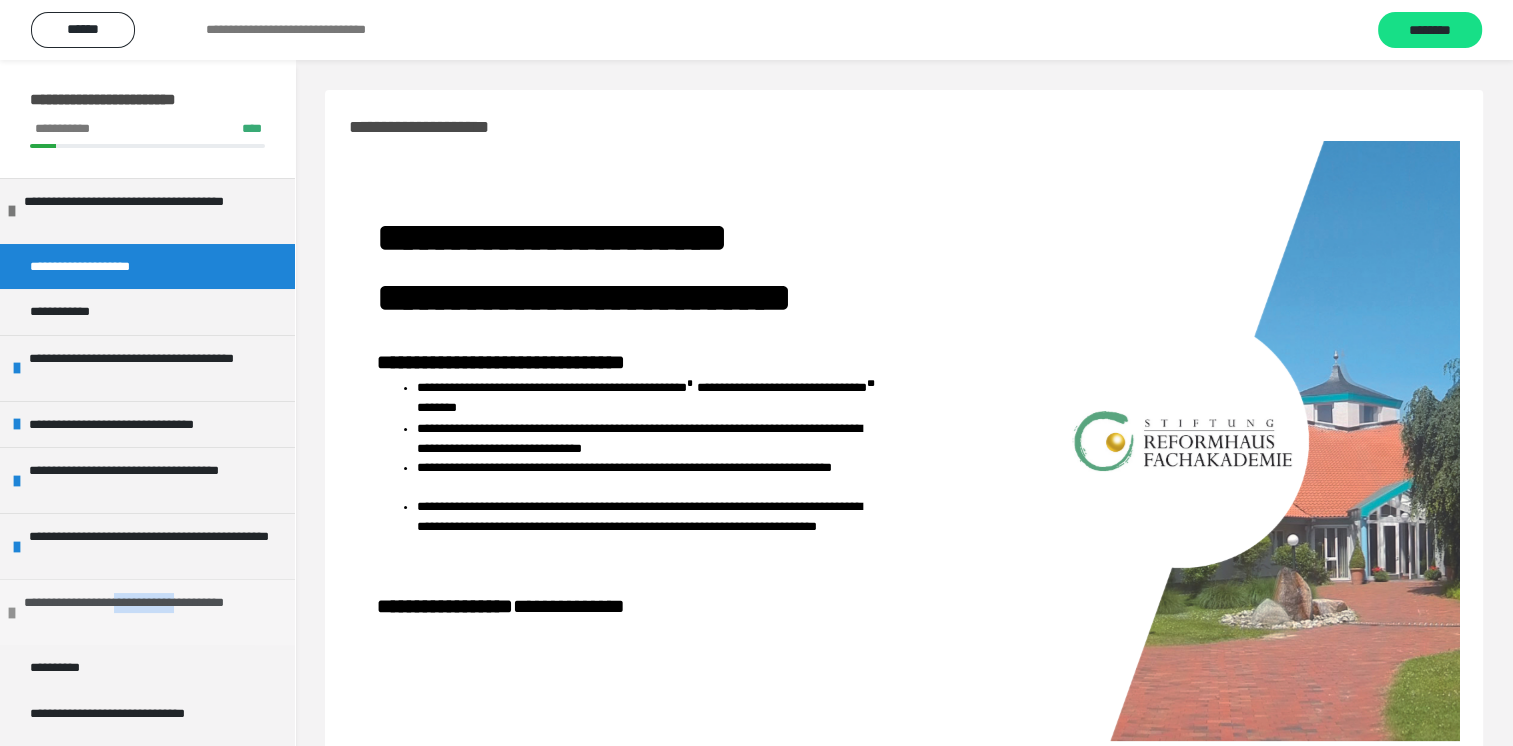 click on "**********" at bounding box center (144, 612) 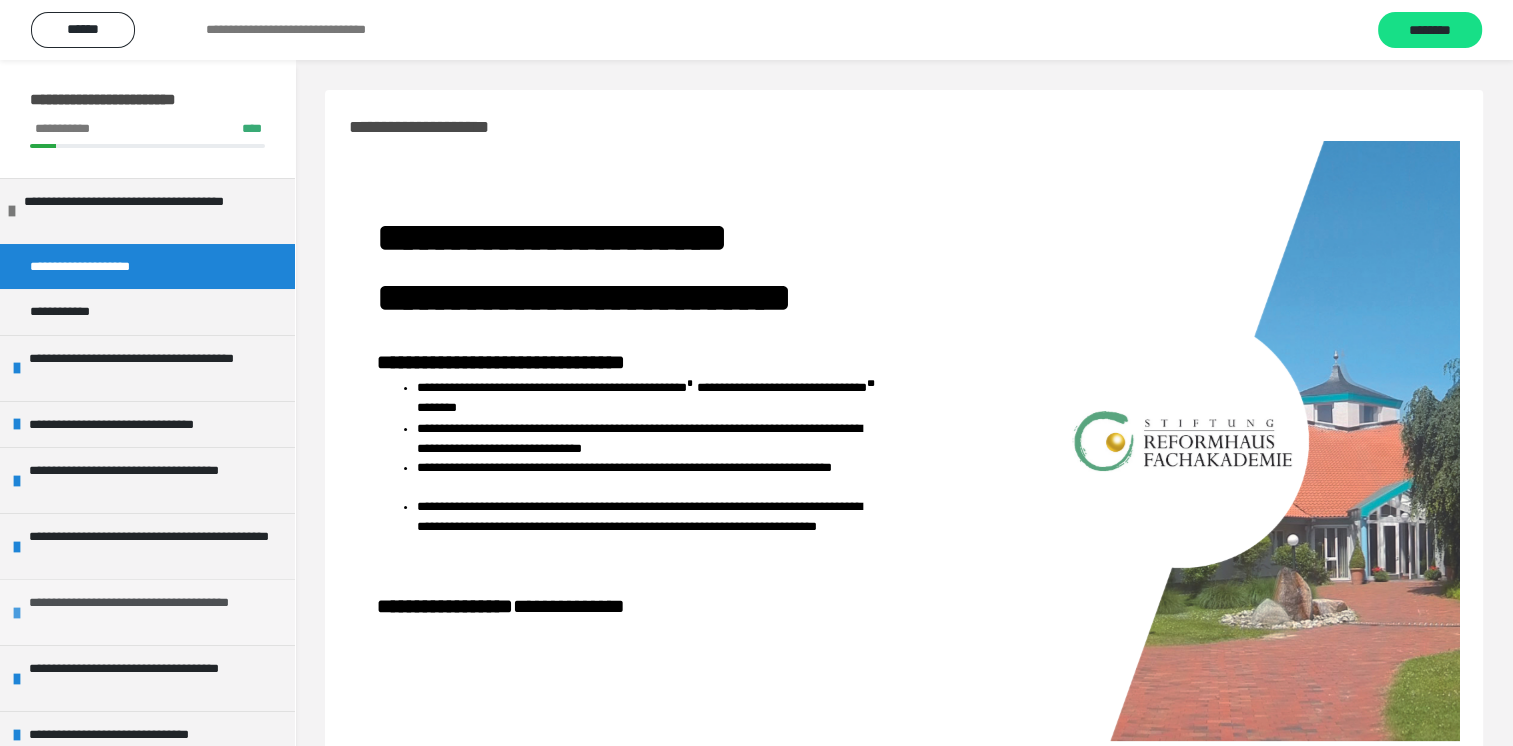 click at bounding box center [17, 613] 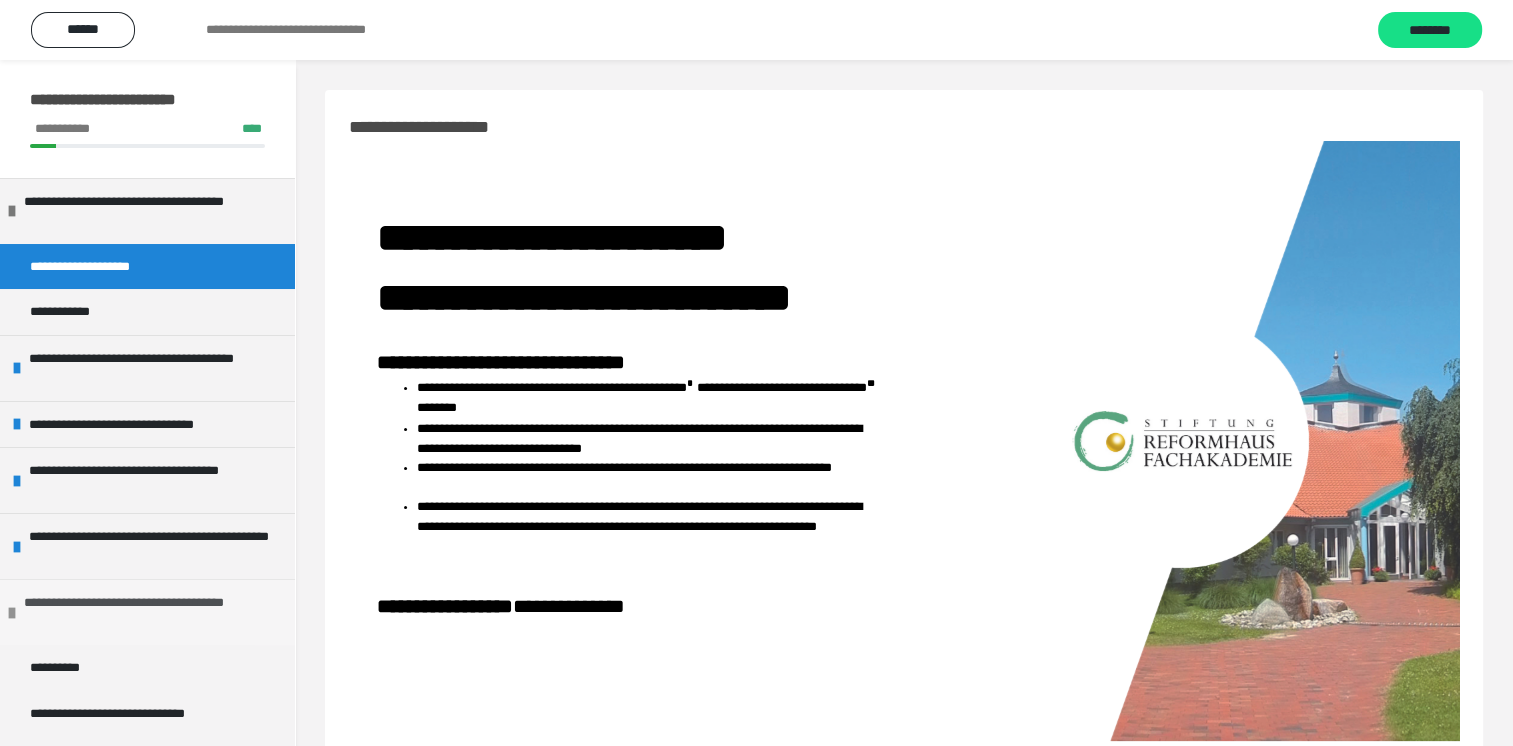click at bounding box center [12, 613] 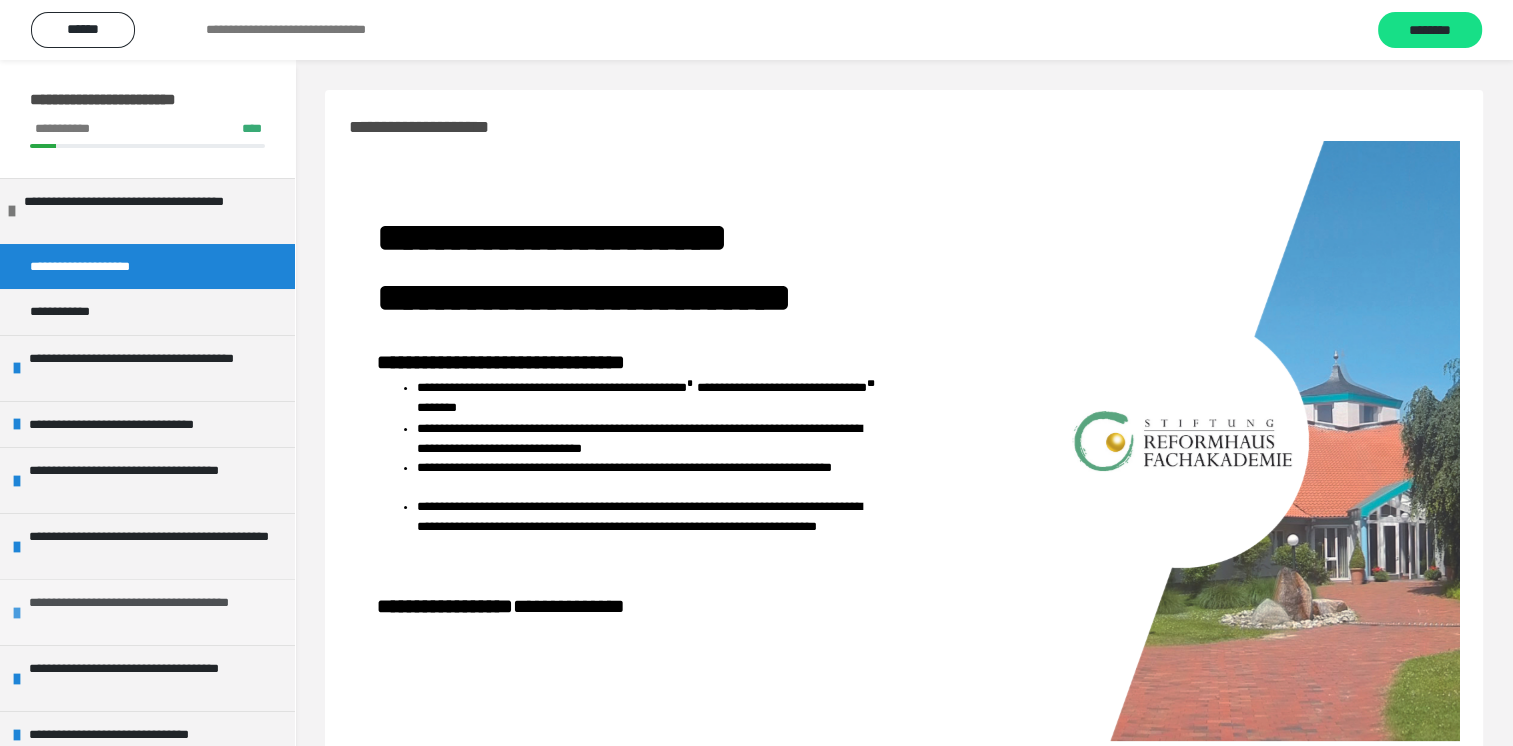 click on "**********" at bounding box center (149, 612) 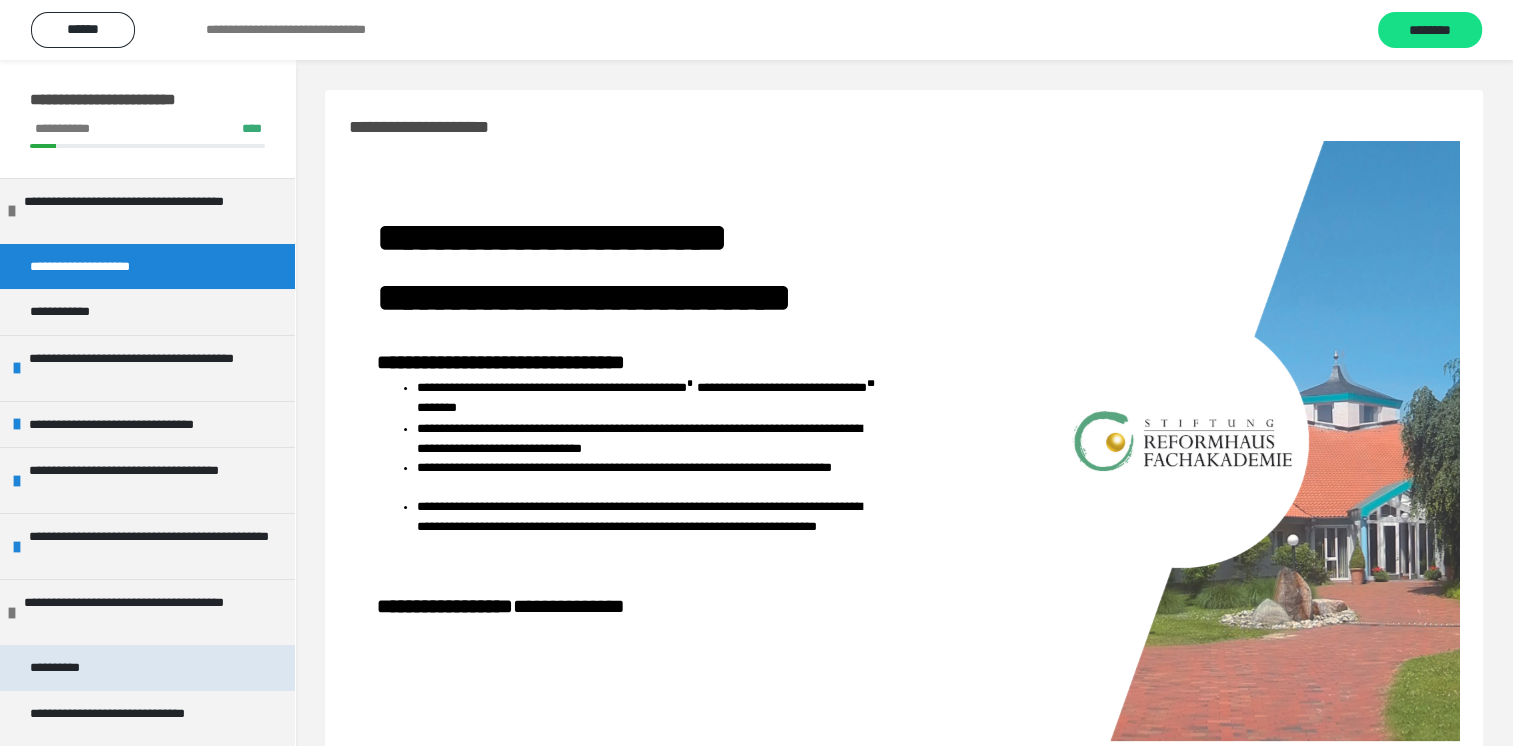 click on "**********" at bounding box center [67, 668] 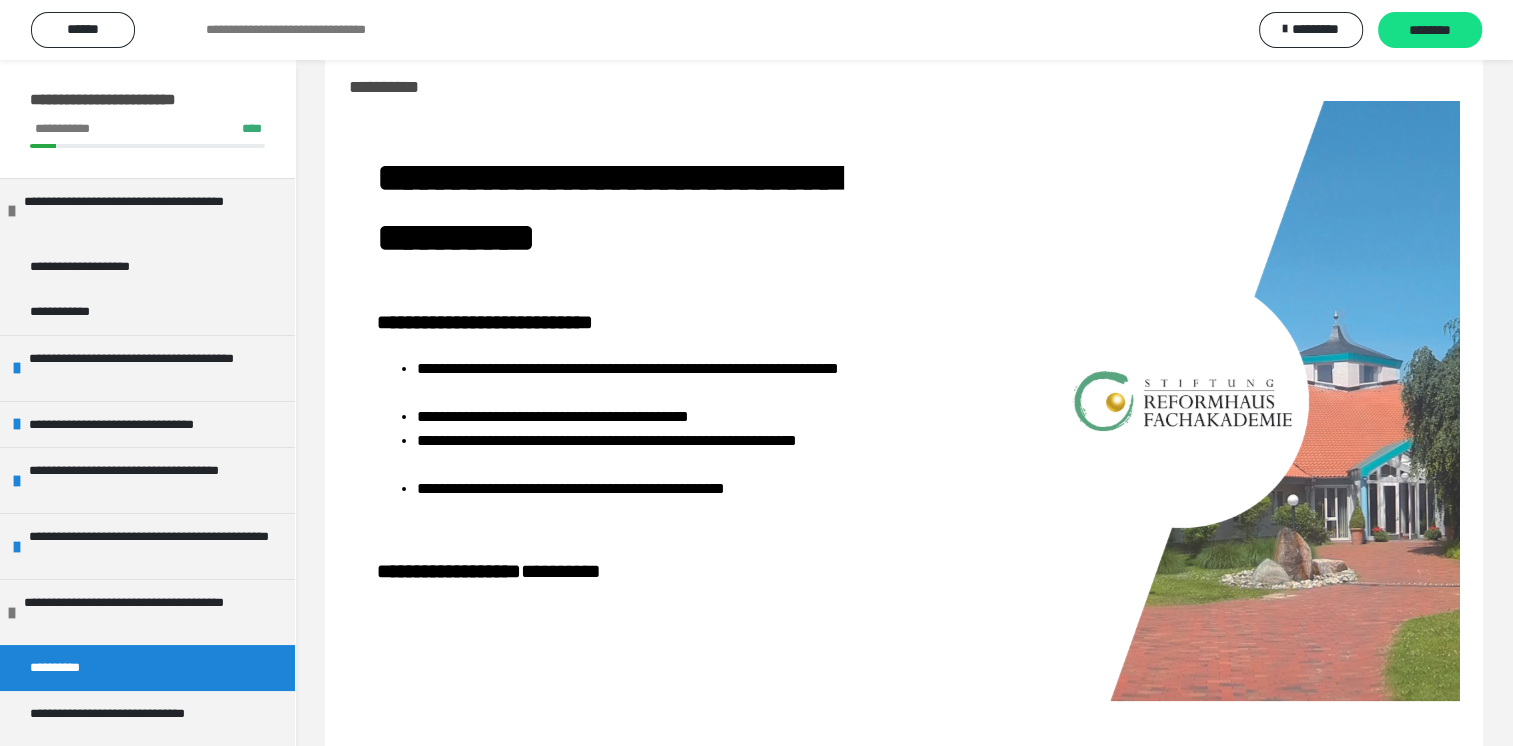 scroll, scrollTop: 92, scrollLeft: 0, axis: vertical 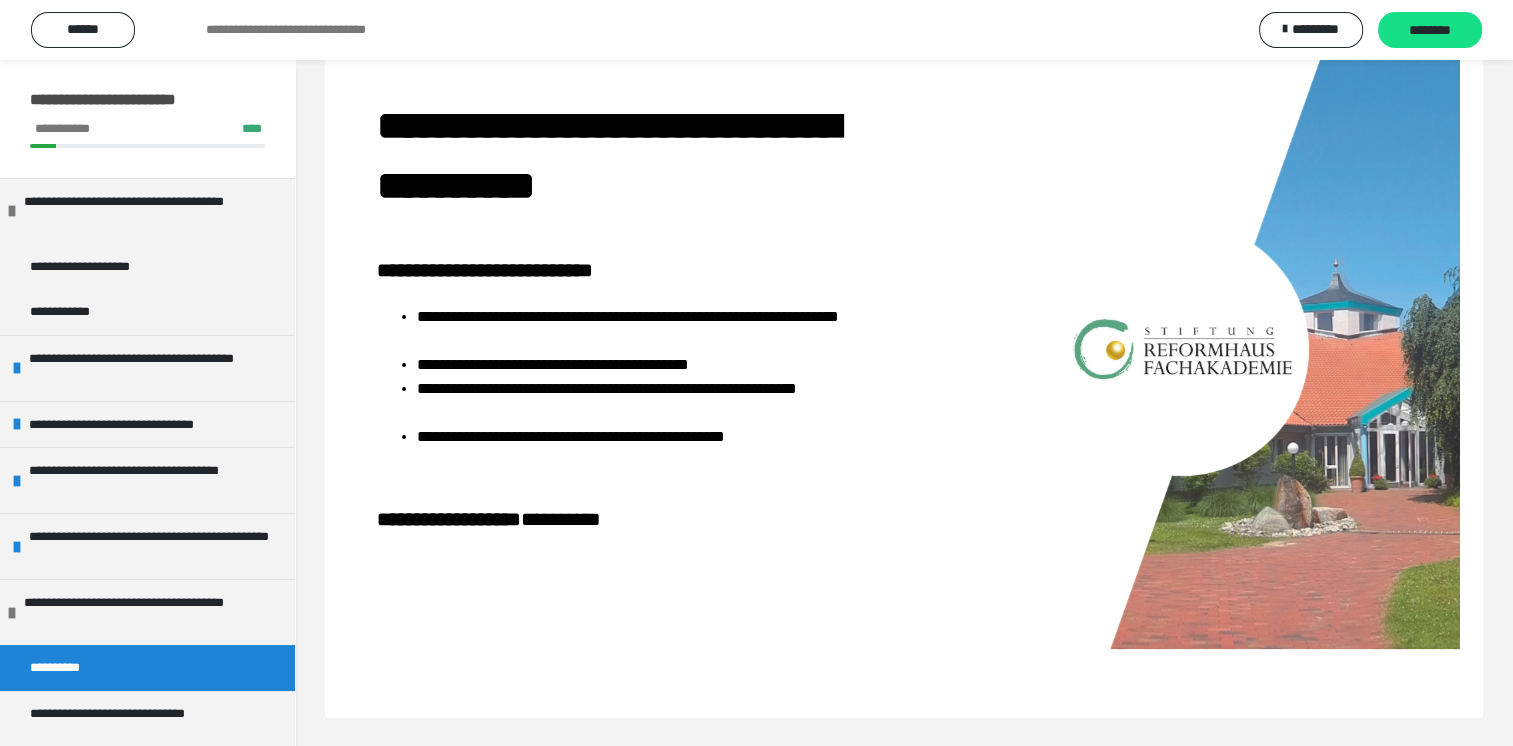 click on "**********" at bounding box center (147, 668) 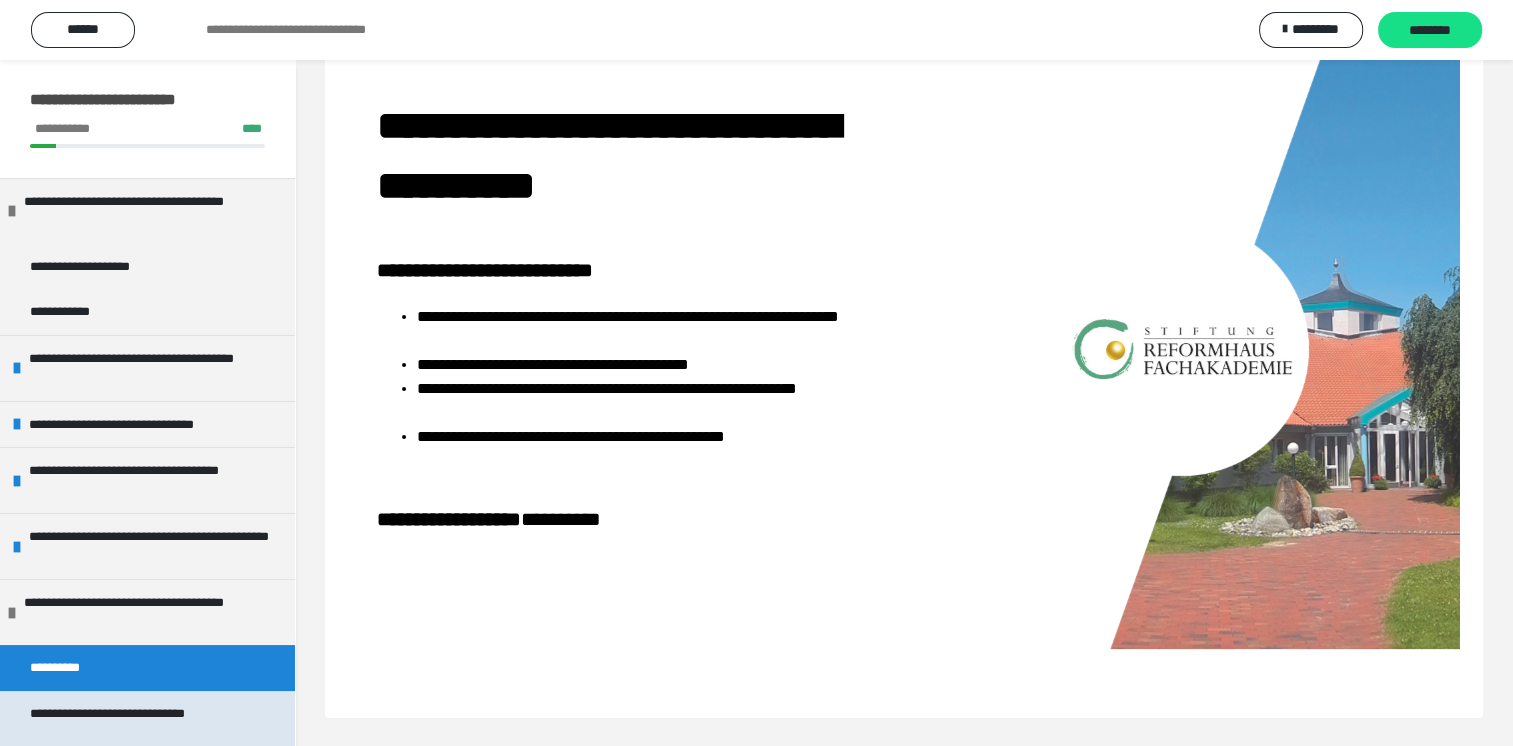 click on "**********" at bounding box center (132, 723) 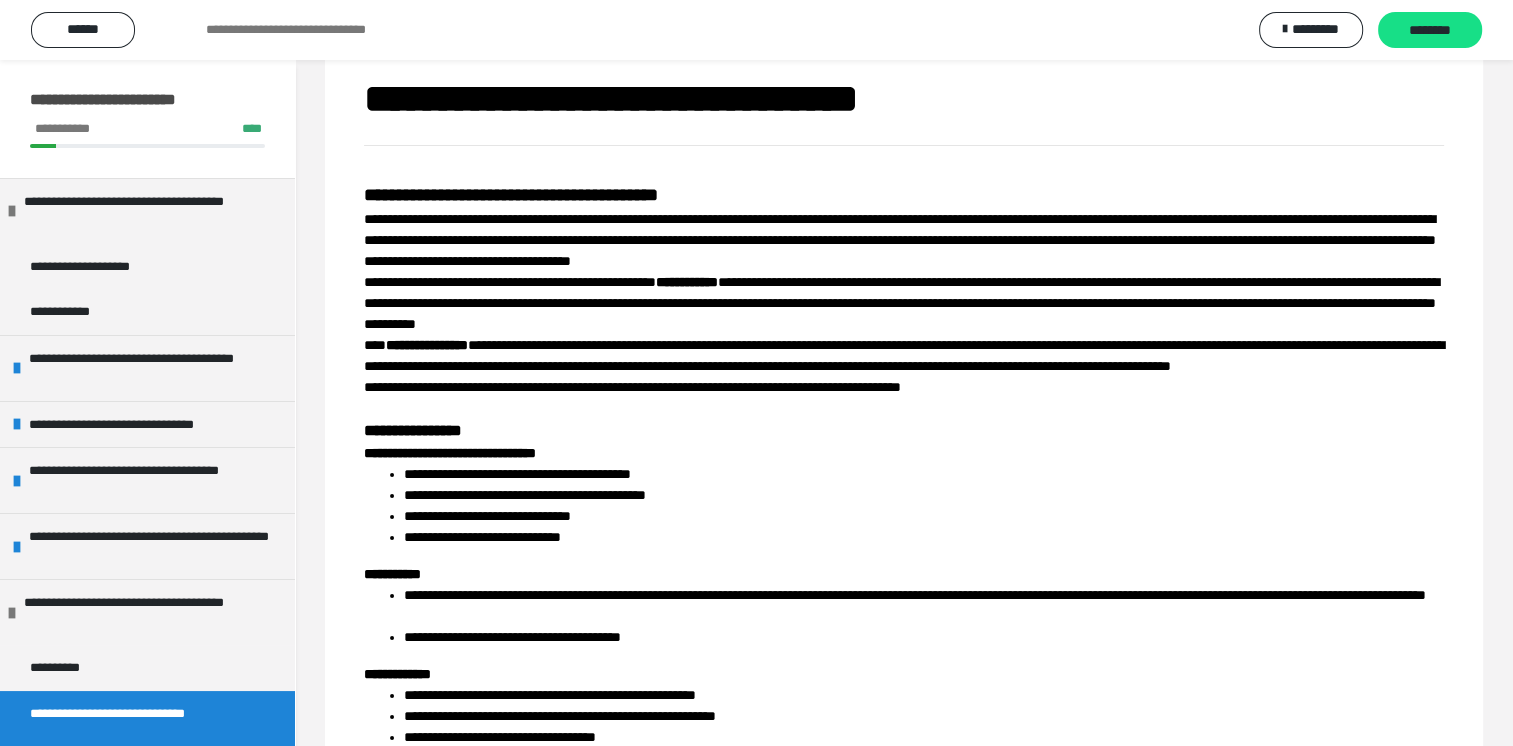 click on "**********" at bounding box center (904, 334) 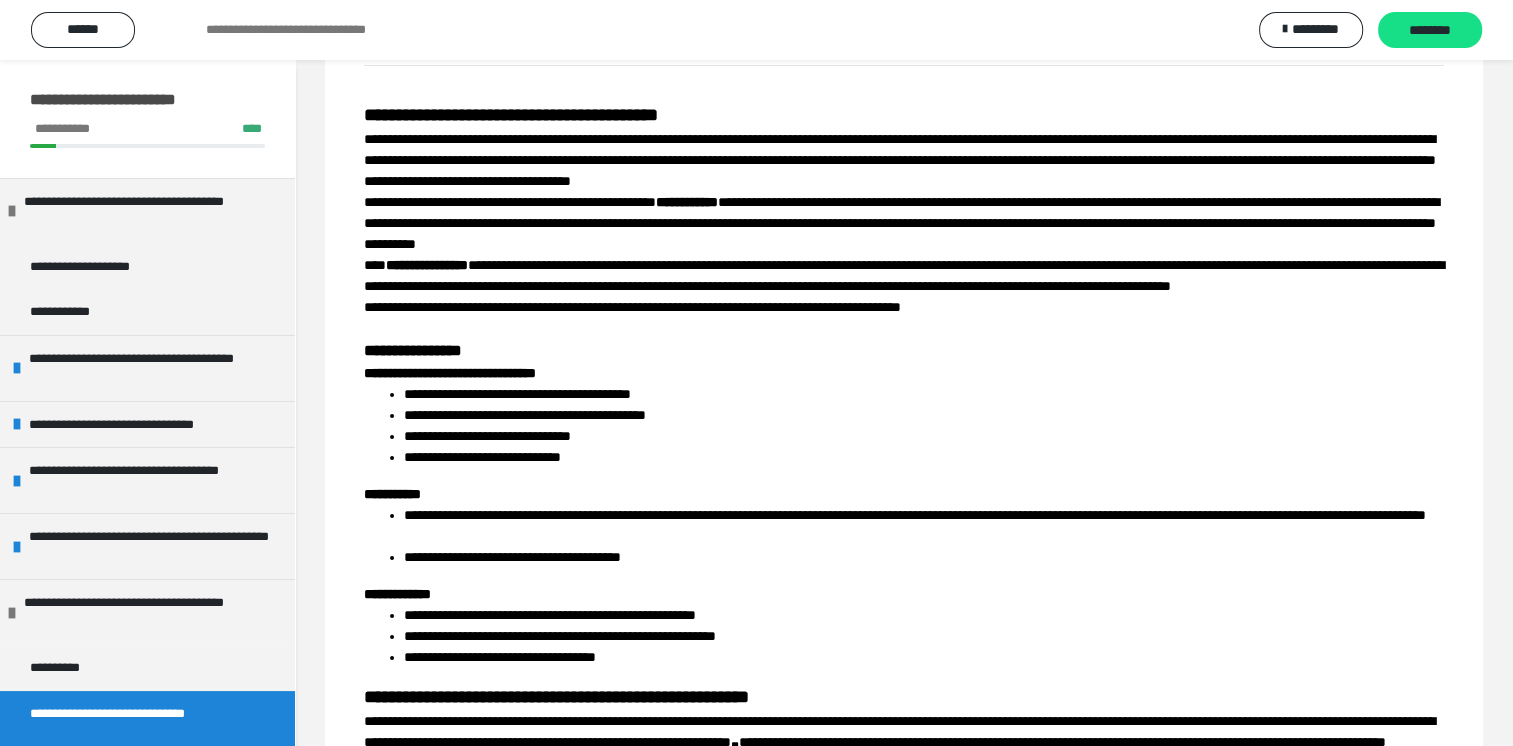 scroll, scrollTop: 145, scrollLeft: 0, axis: vertical 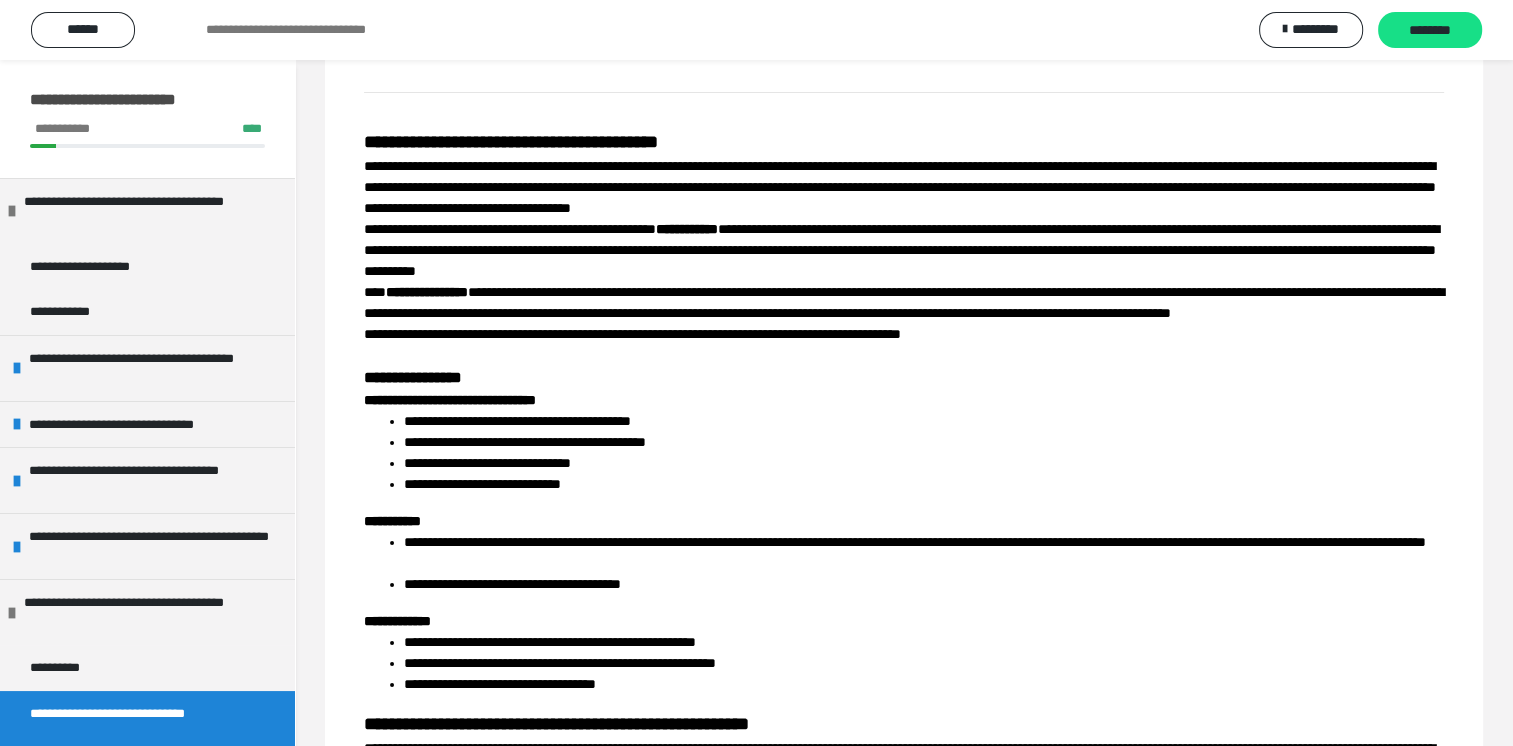 drag, startPoint x: 447, startPoint y: 693, endPoint x: 605, endPoint y: 677, distance: 158.80806 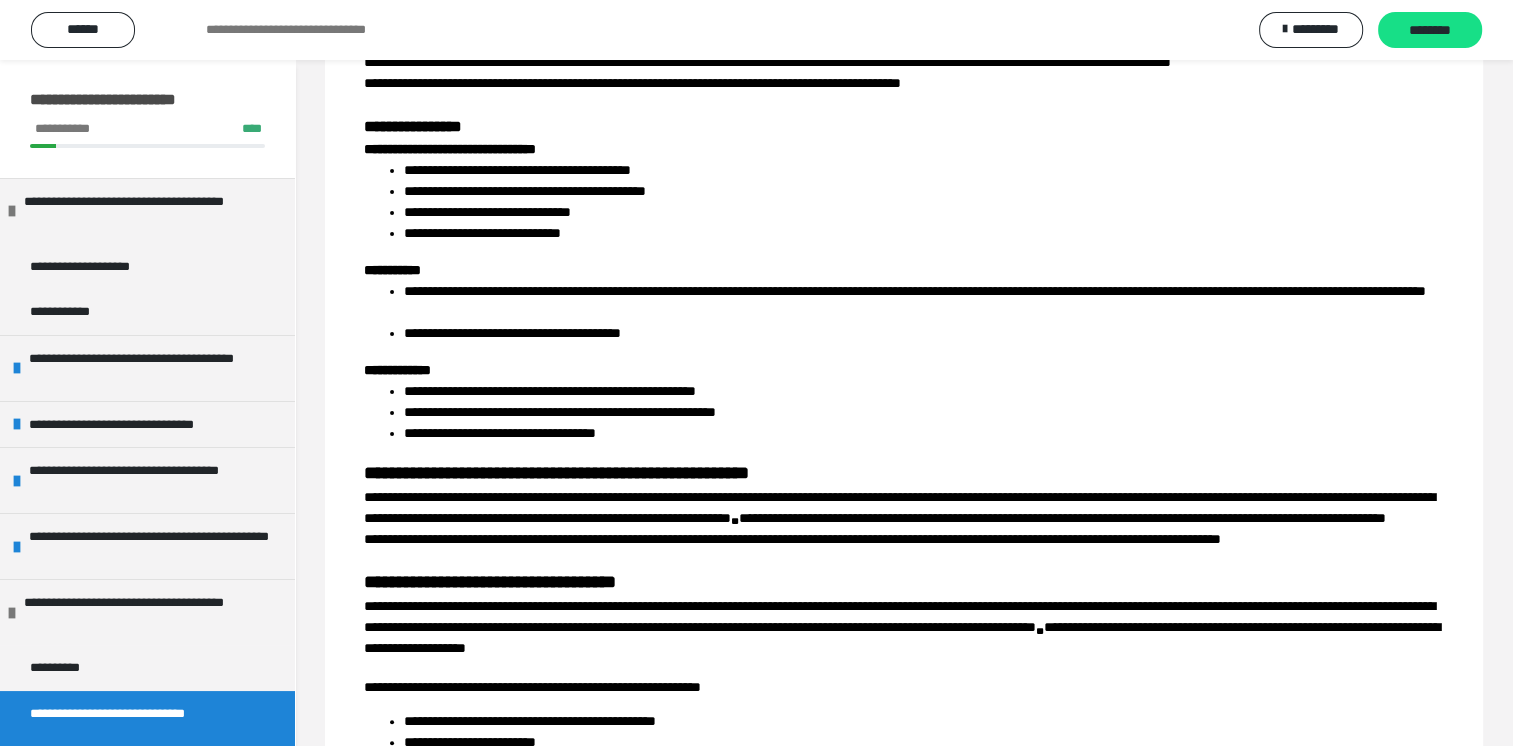 scroll, scrollTop: 399, scrollLeft: 0, axis: vertical 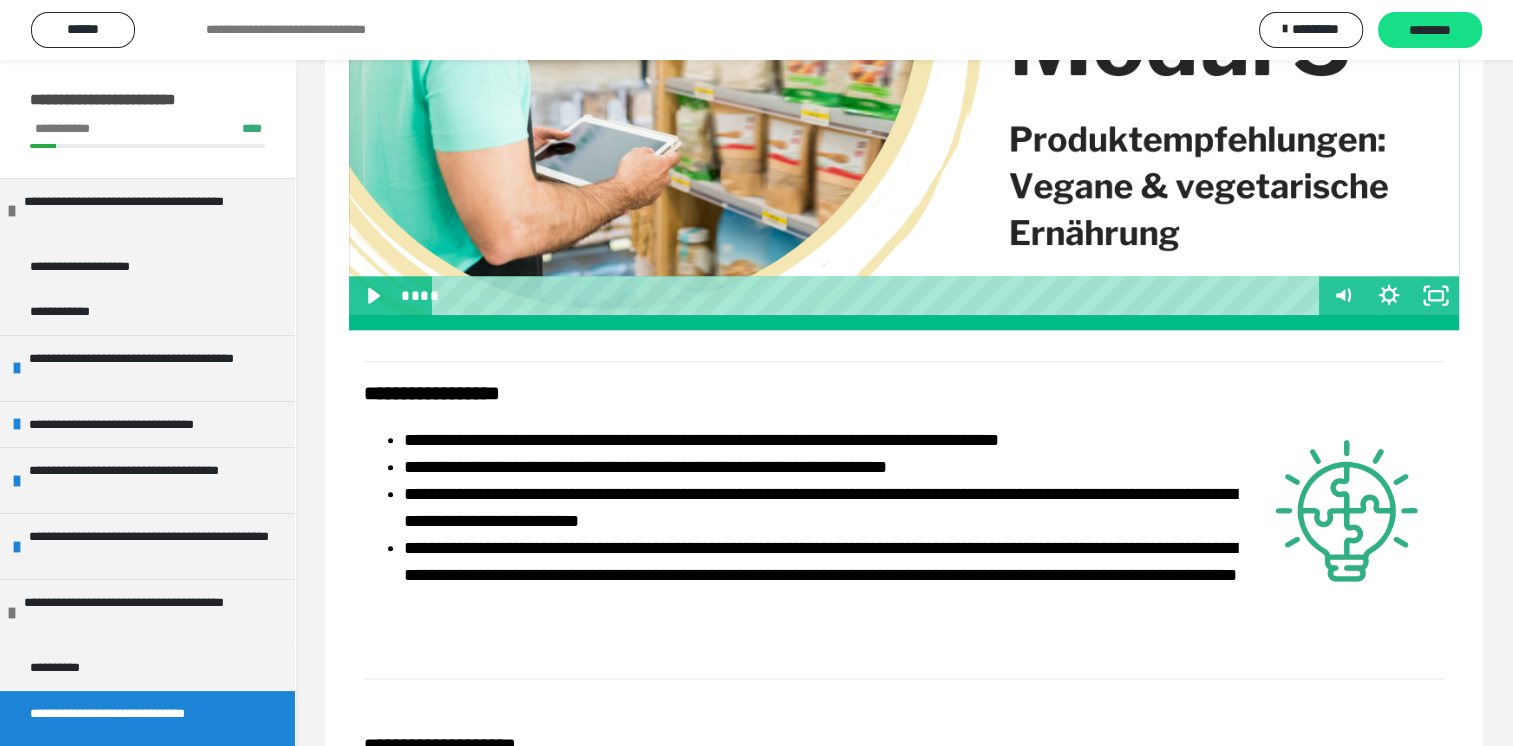 click at bounding box center [904, 3] 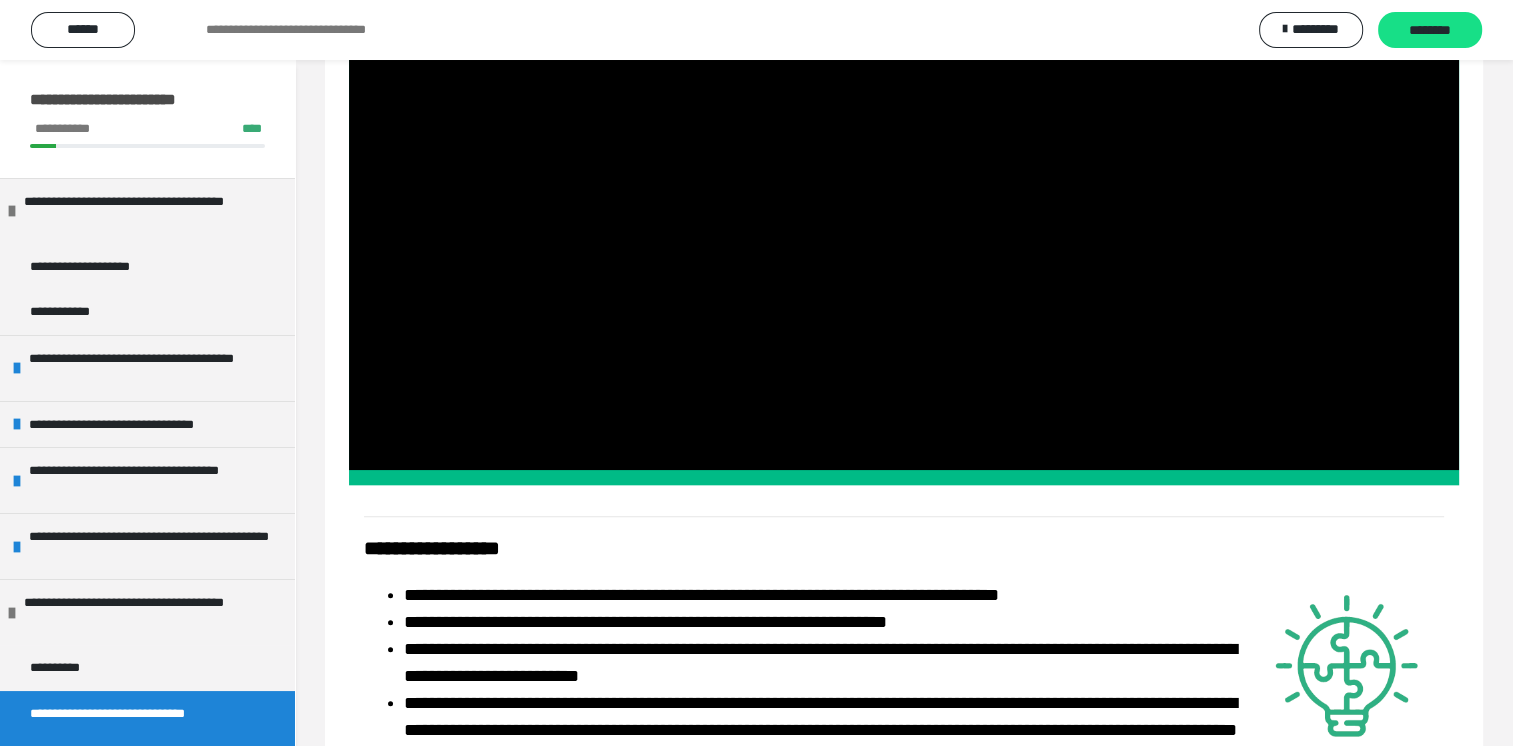 scroll, scrollTop: 1972, scrollLeft: 0, axis: vertical 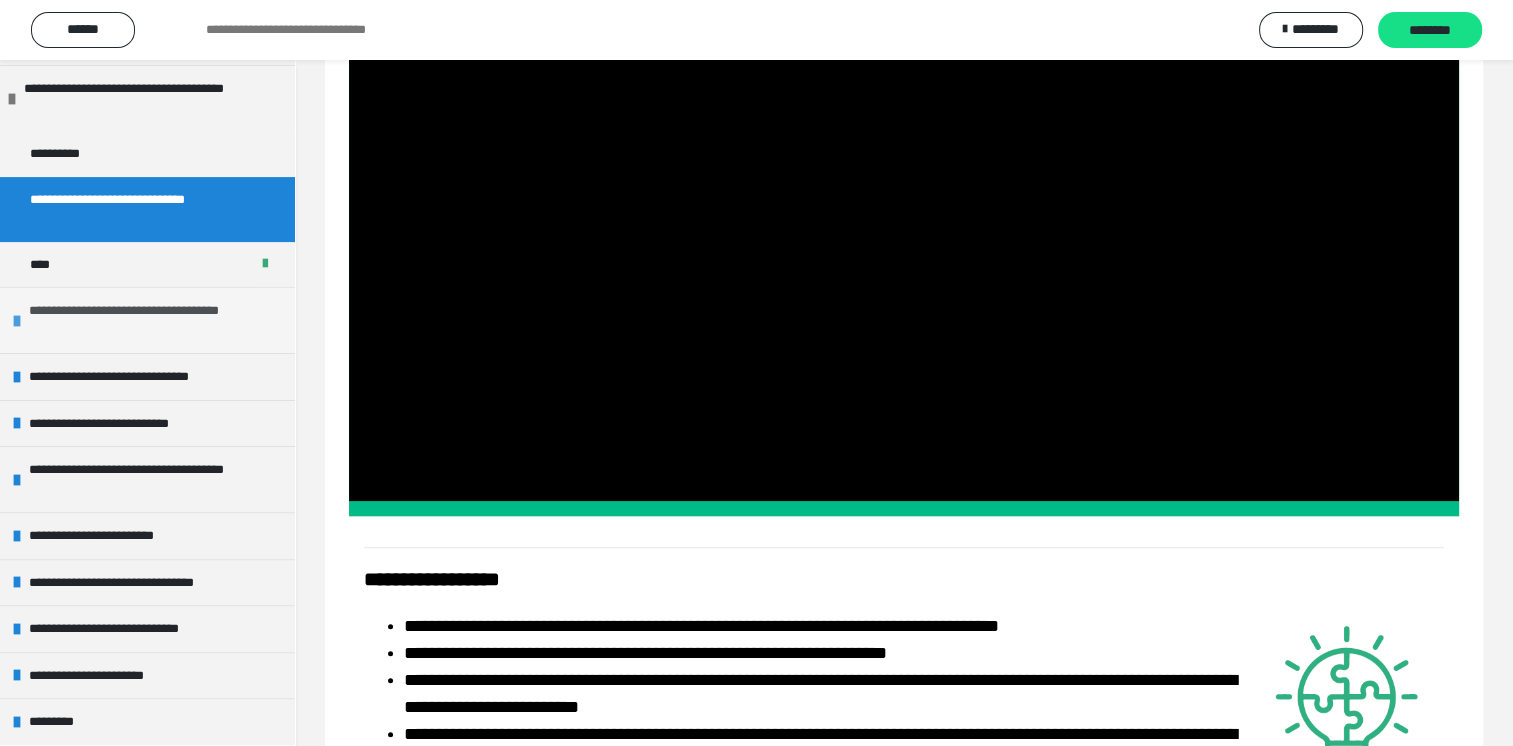click on "**********" at bounding box center [149, 320] 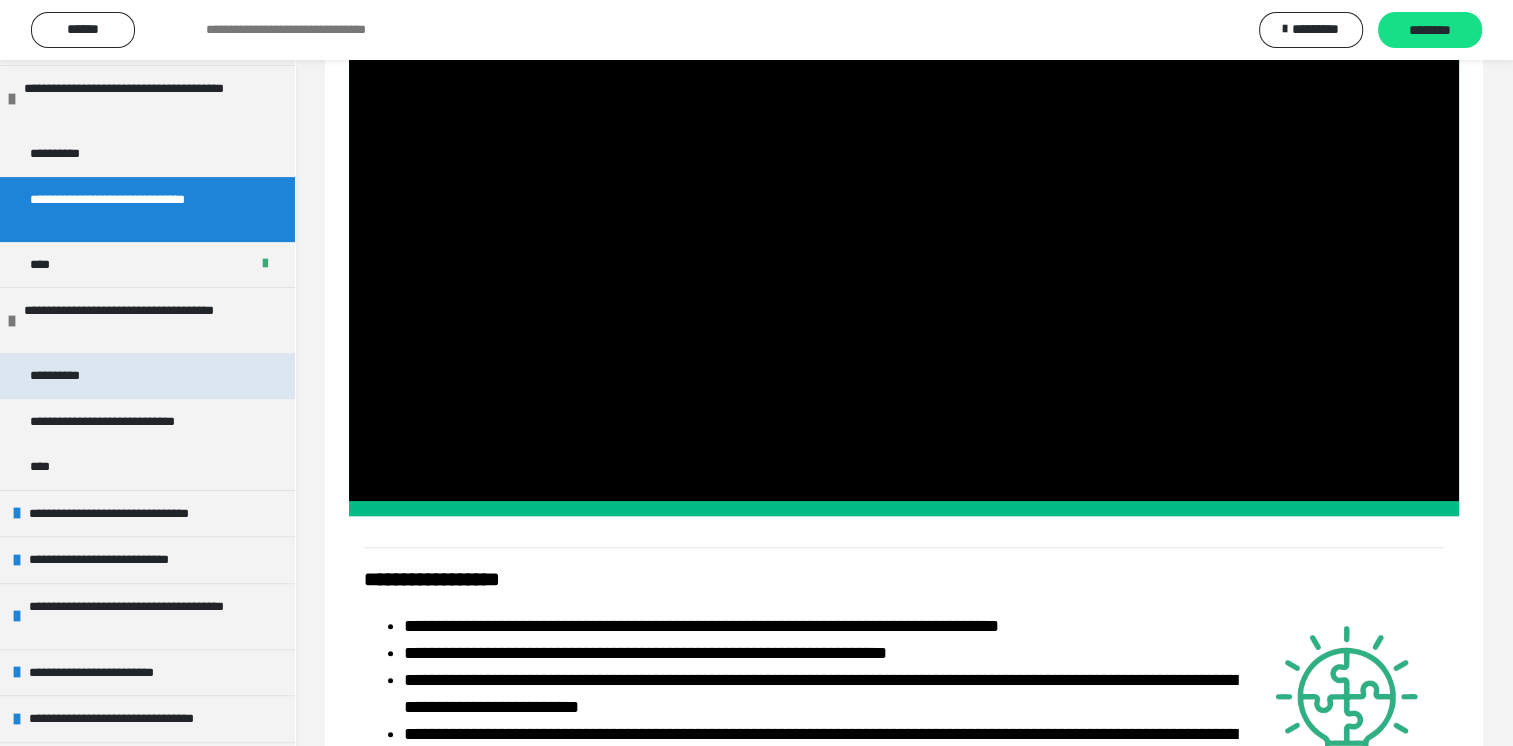 click on "**********" at bounding box center [67, 376] 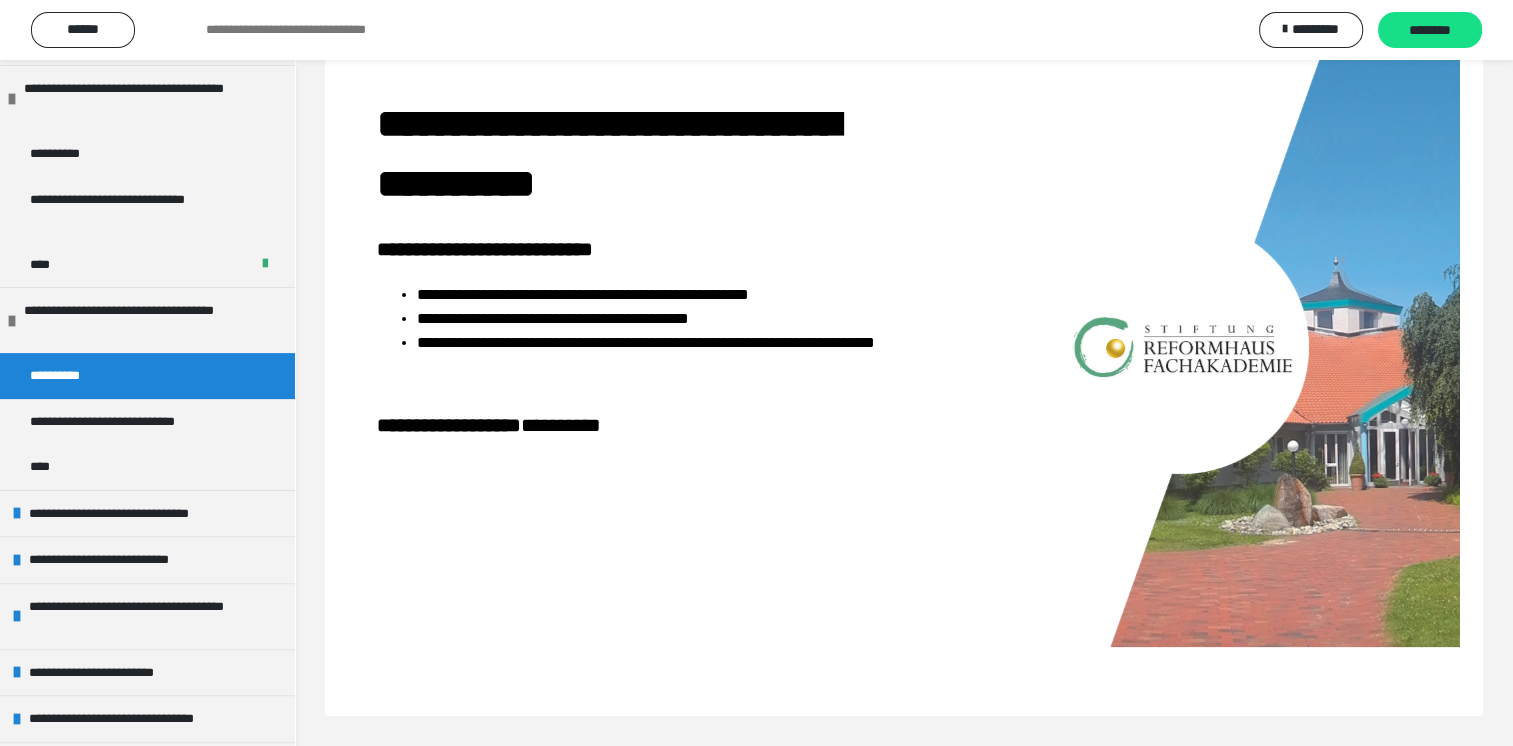 scroll, scrollTop: 92, scrollLeft: 0, axis: vertical 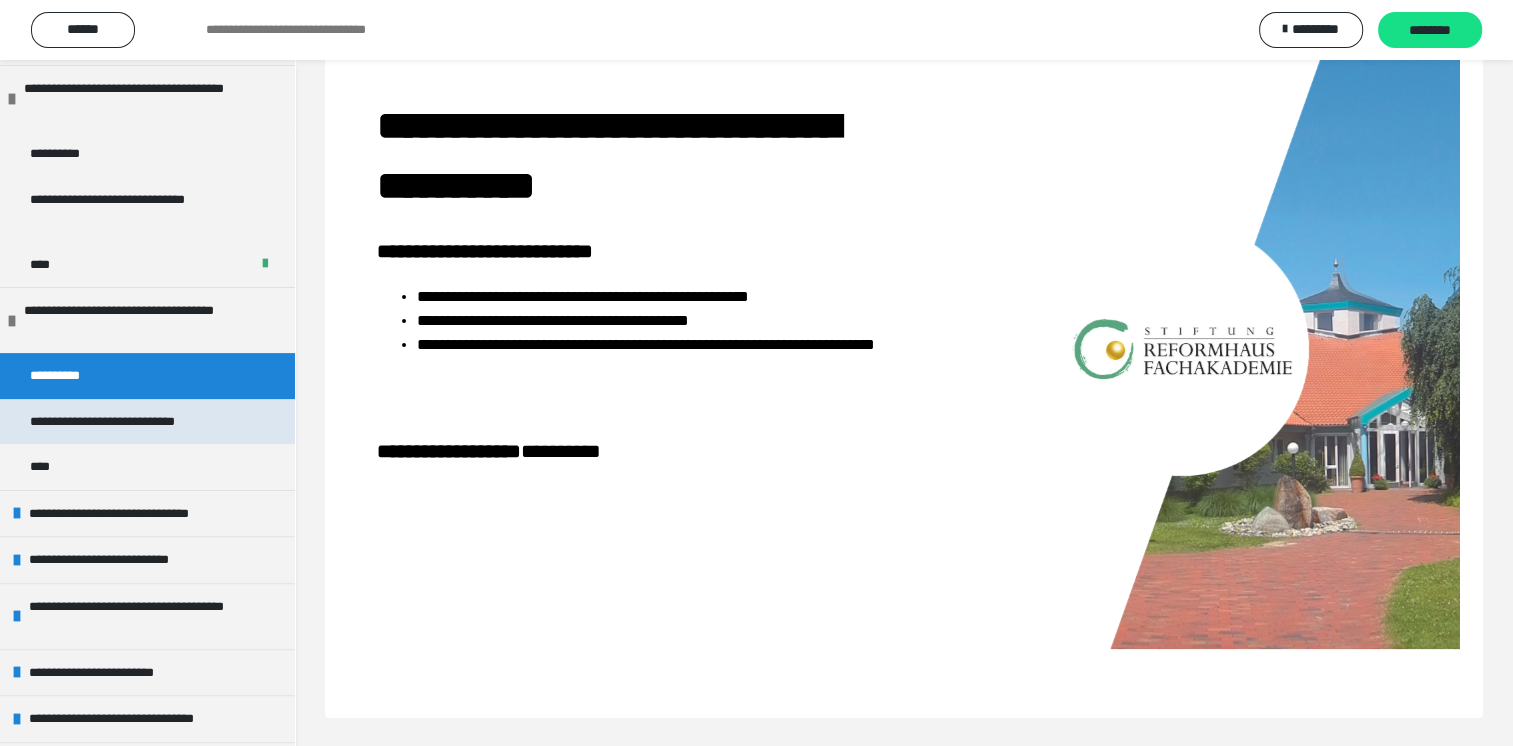 click on "**********" at bounding box center (126, 422) 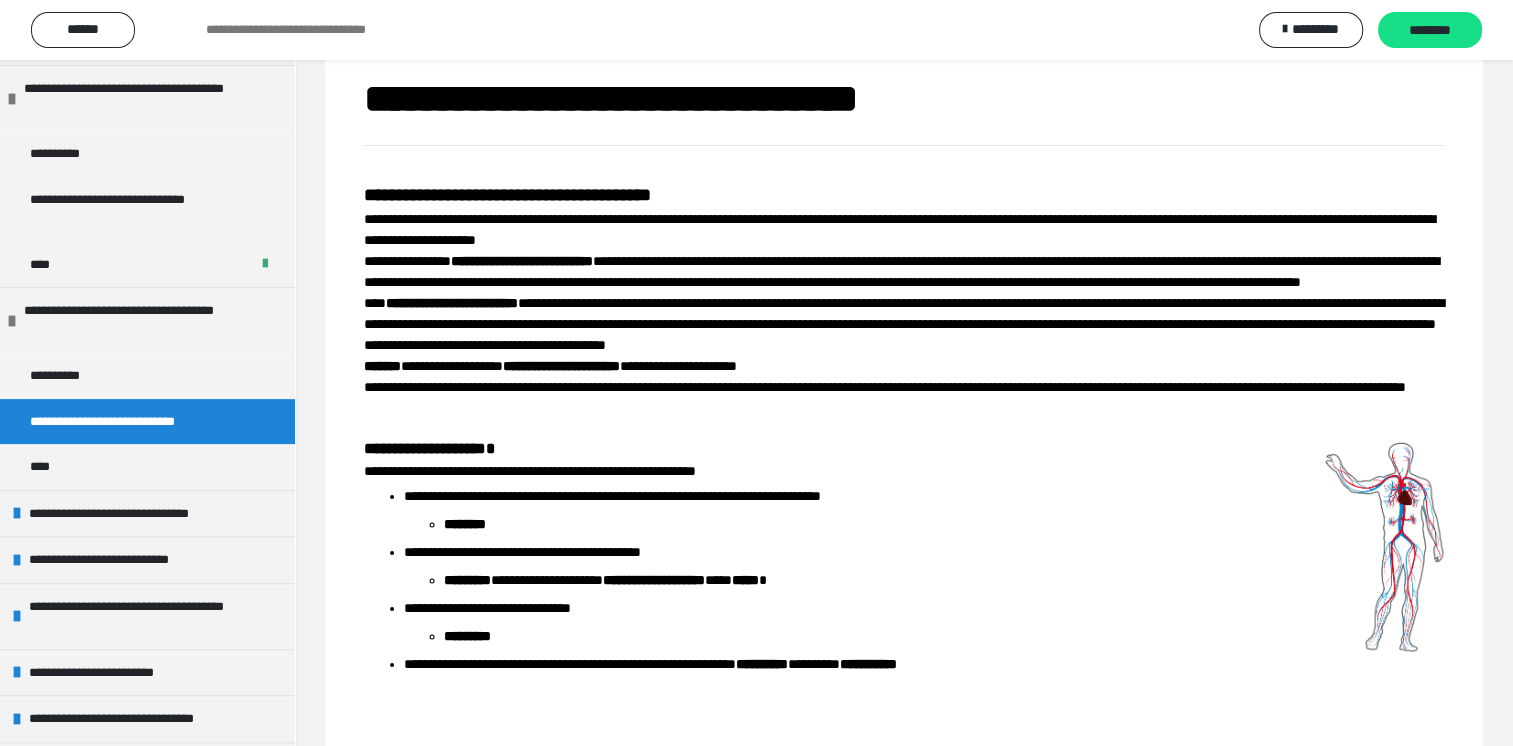 scroll, scrollTop: 1972, scrollLeft: 0, axis: vertical 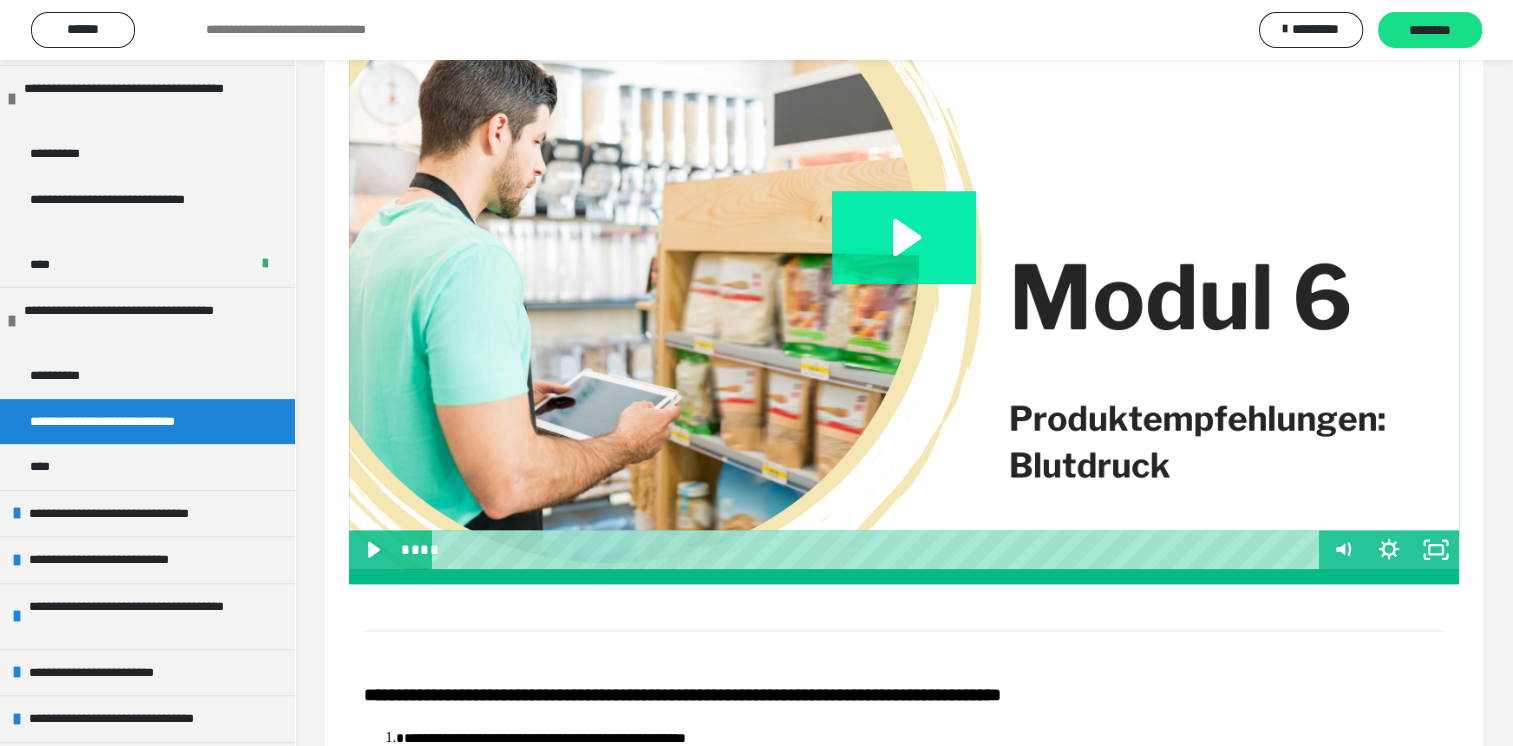 click 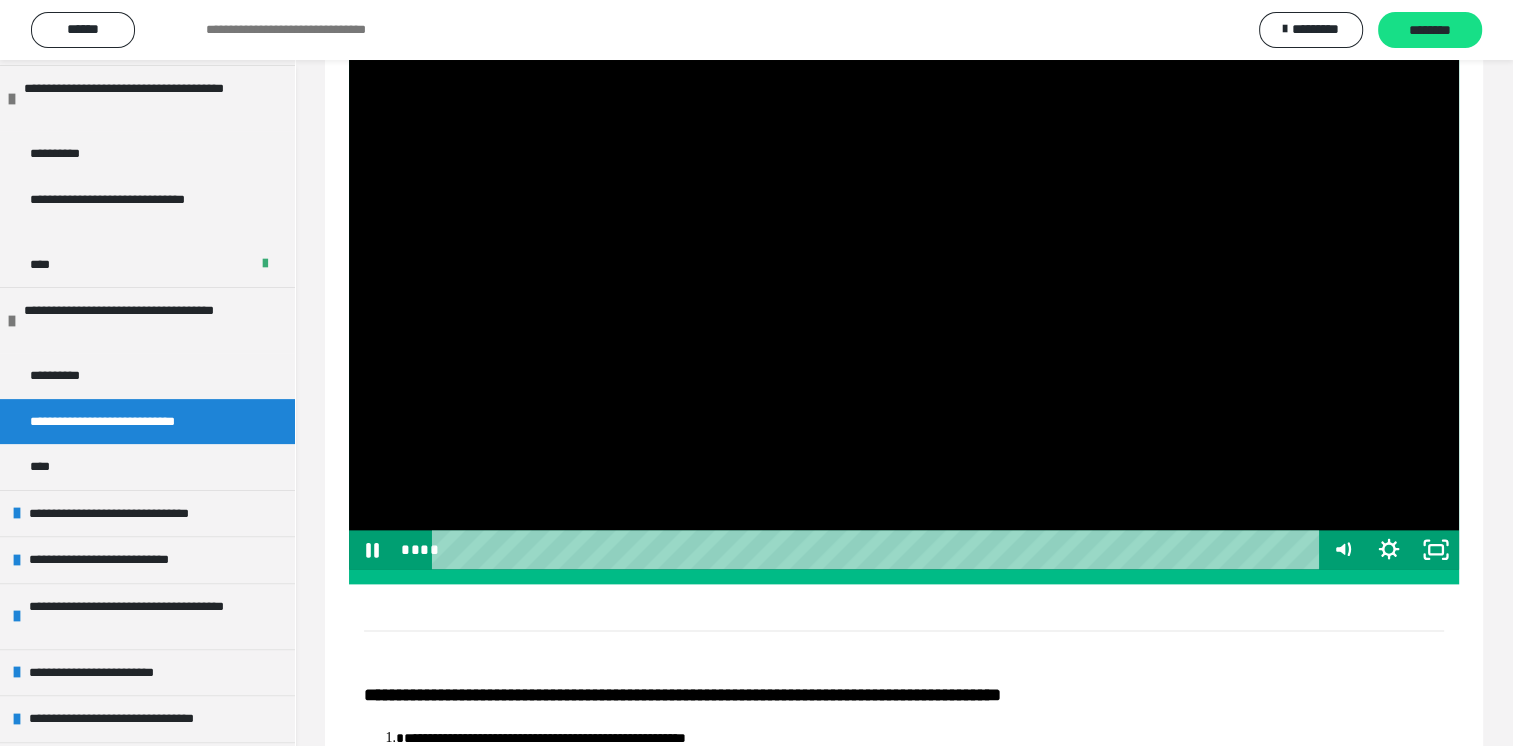 click at bounding box center (904, 257) 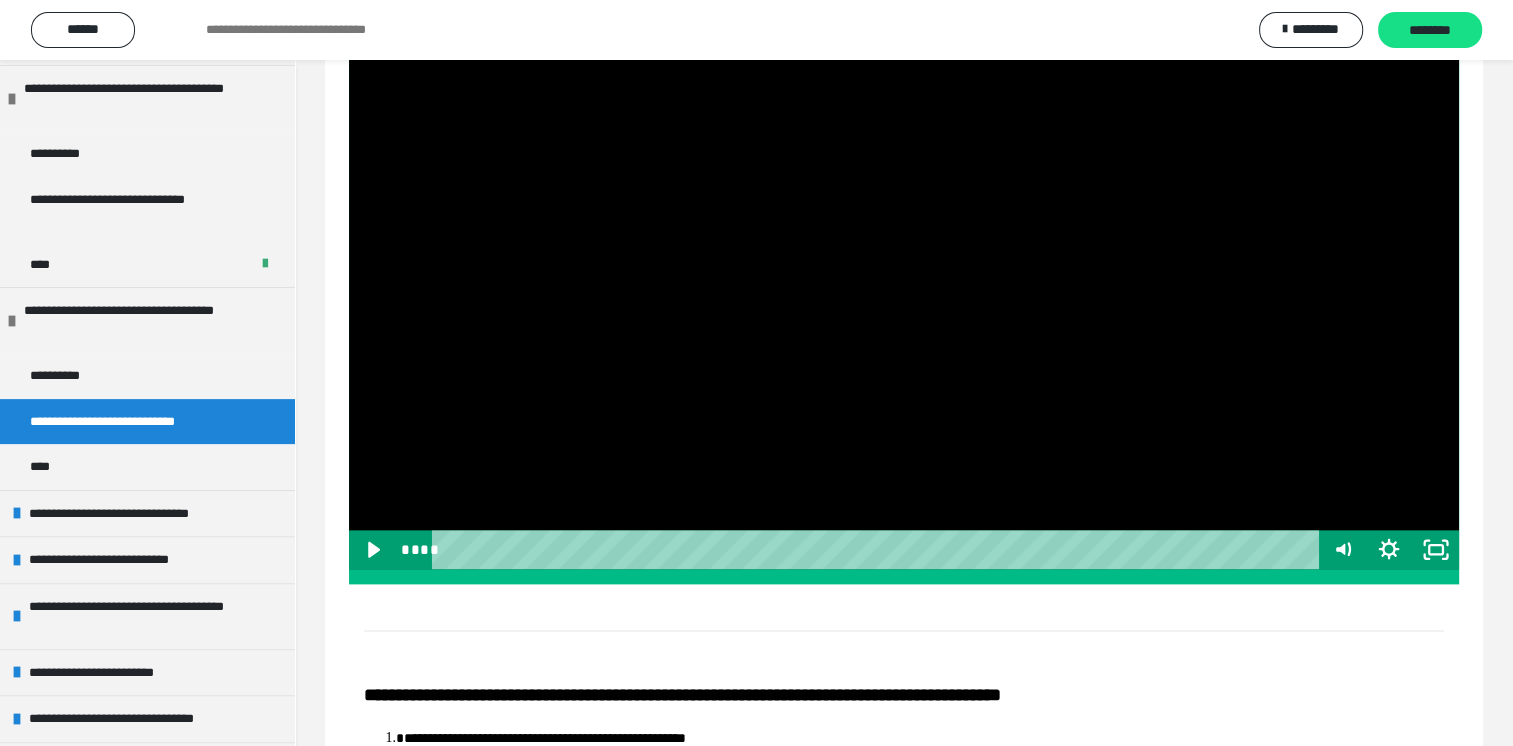 click at bounding box center [904, 257] 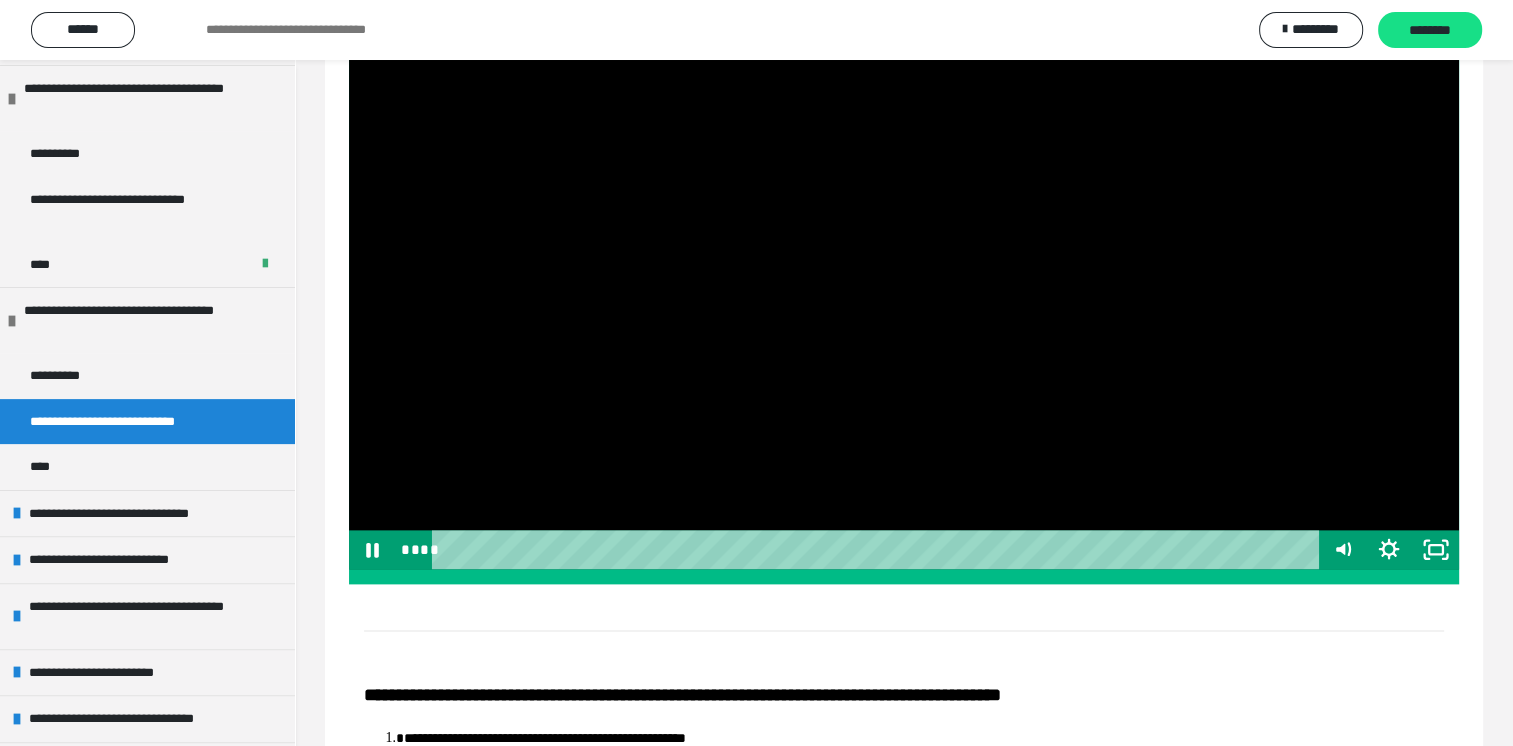 click at bounding box center (904, 257) 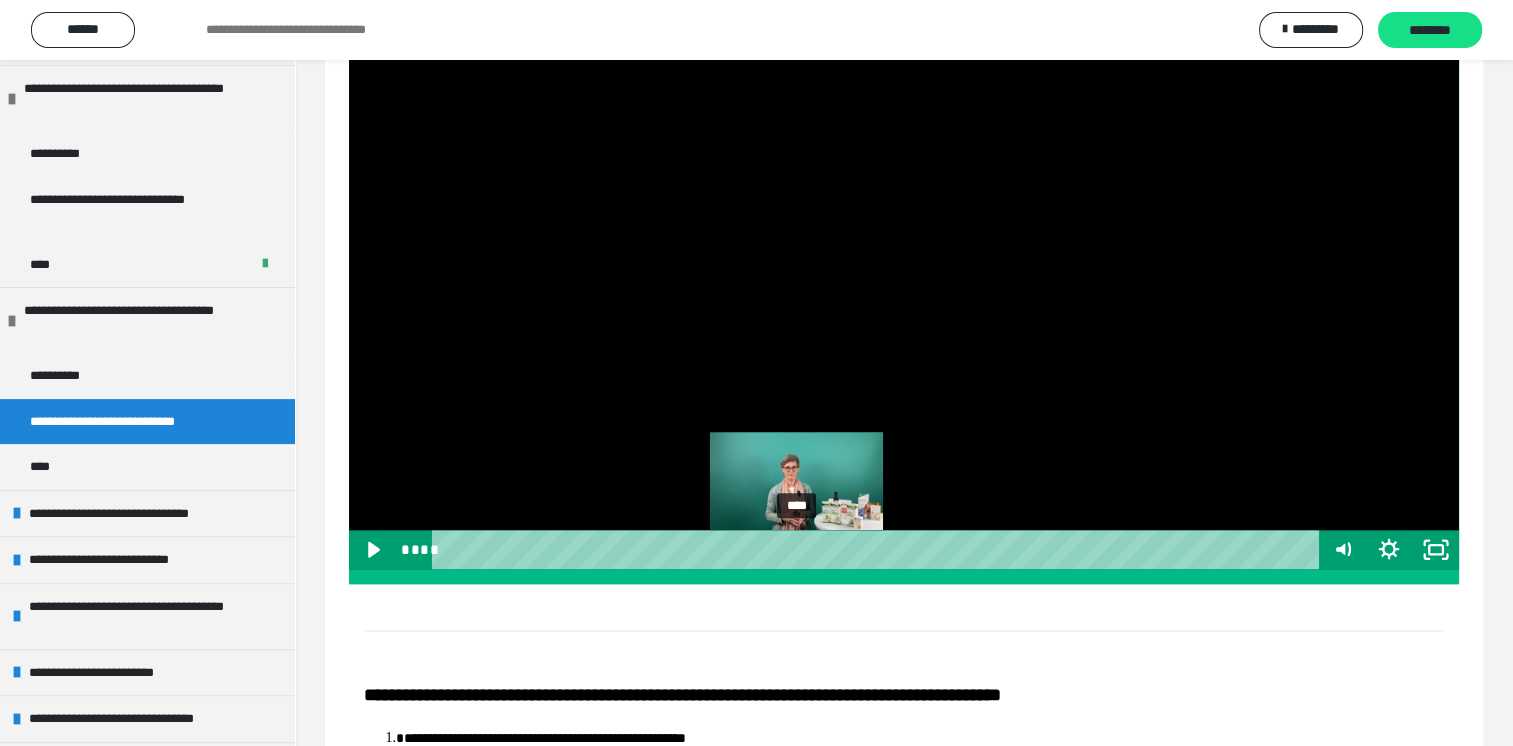 click on "****" at bounding box center (878, 549) 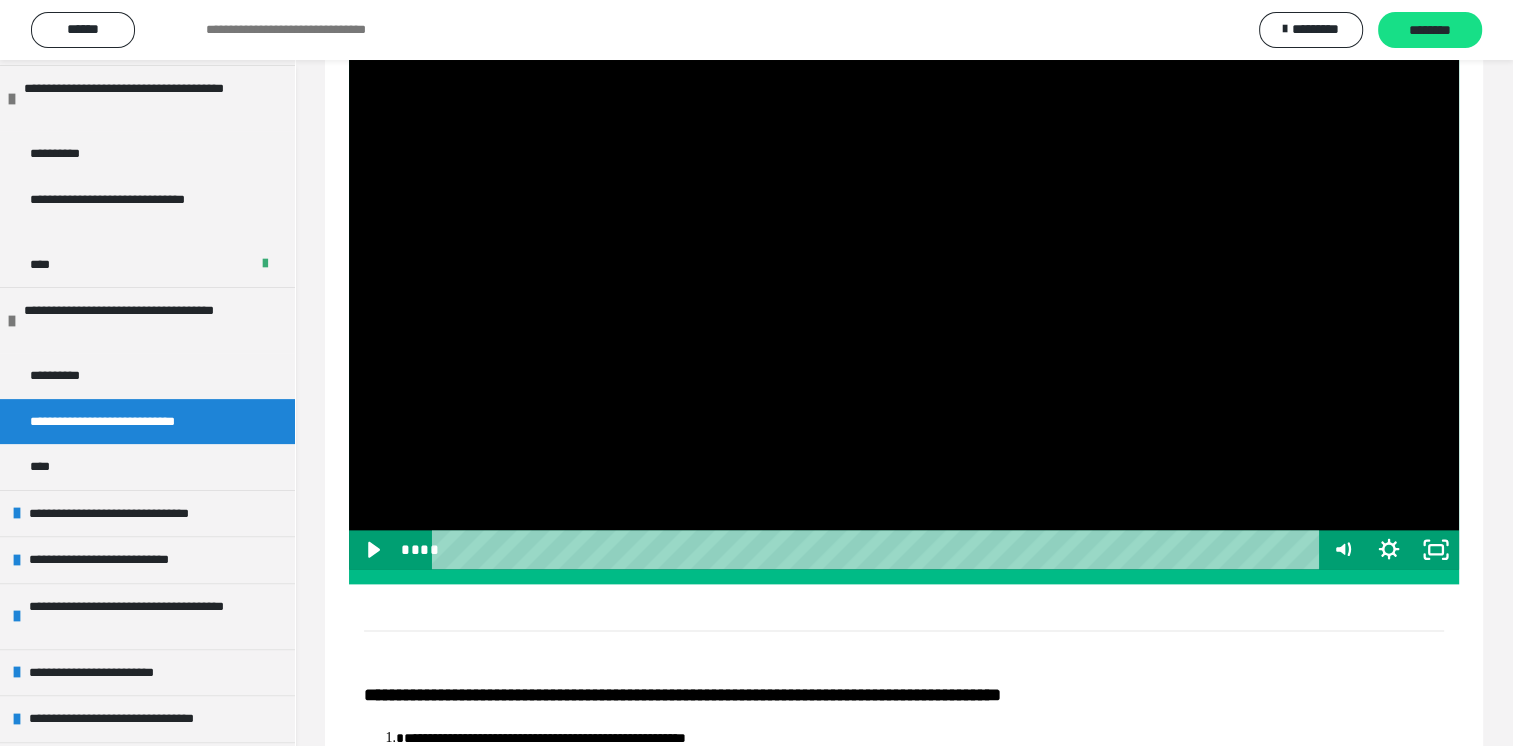 click at bounding box center (904, 257) 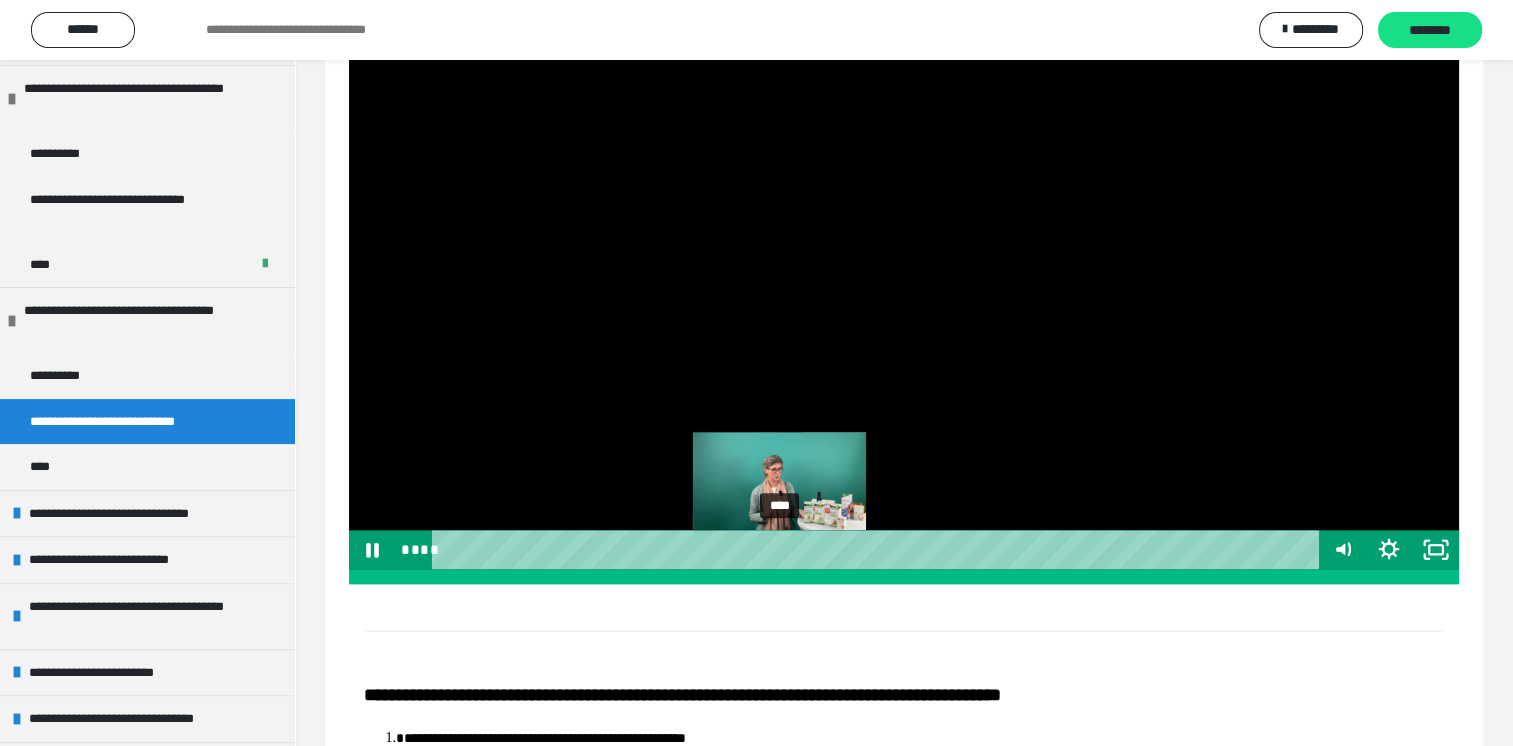 click on "****" at bounding box center (878, 549) 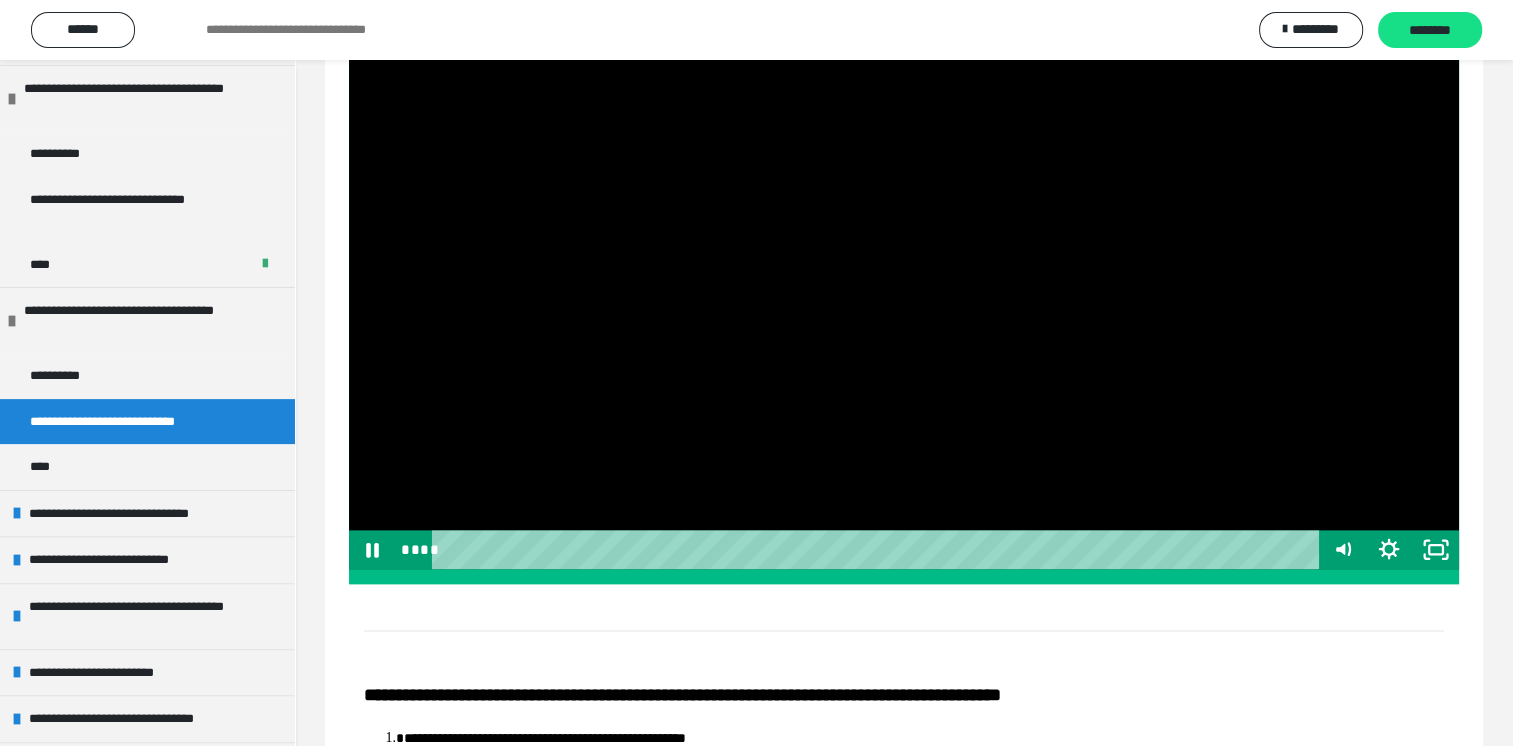 click at bounding box center (904, 257) 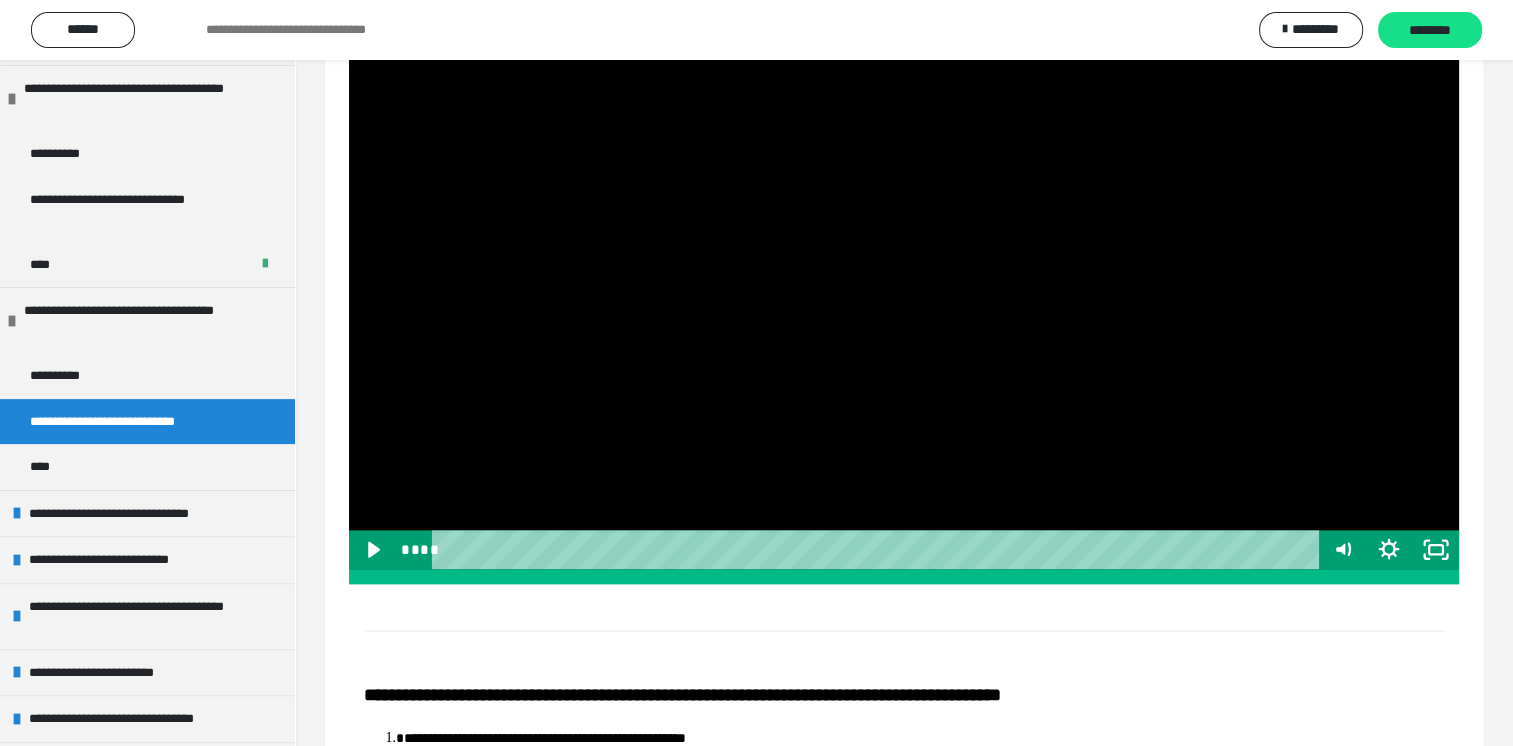 click at bounding box center (904, 257) 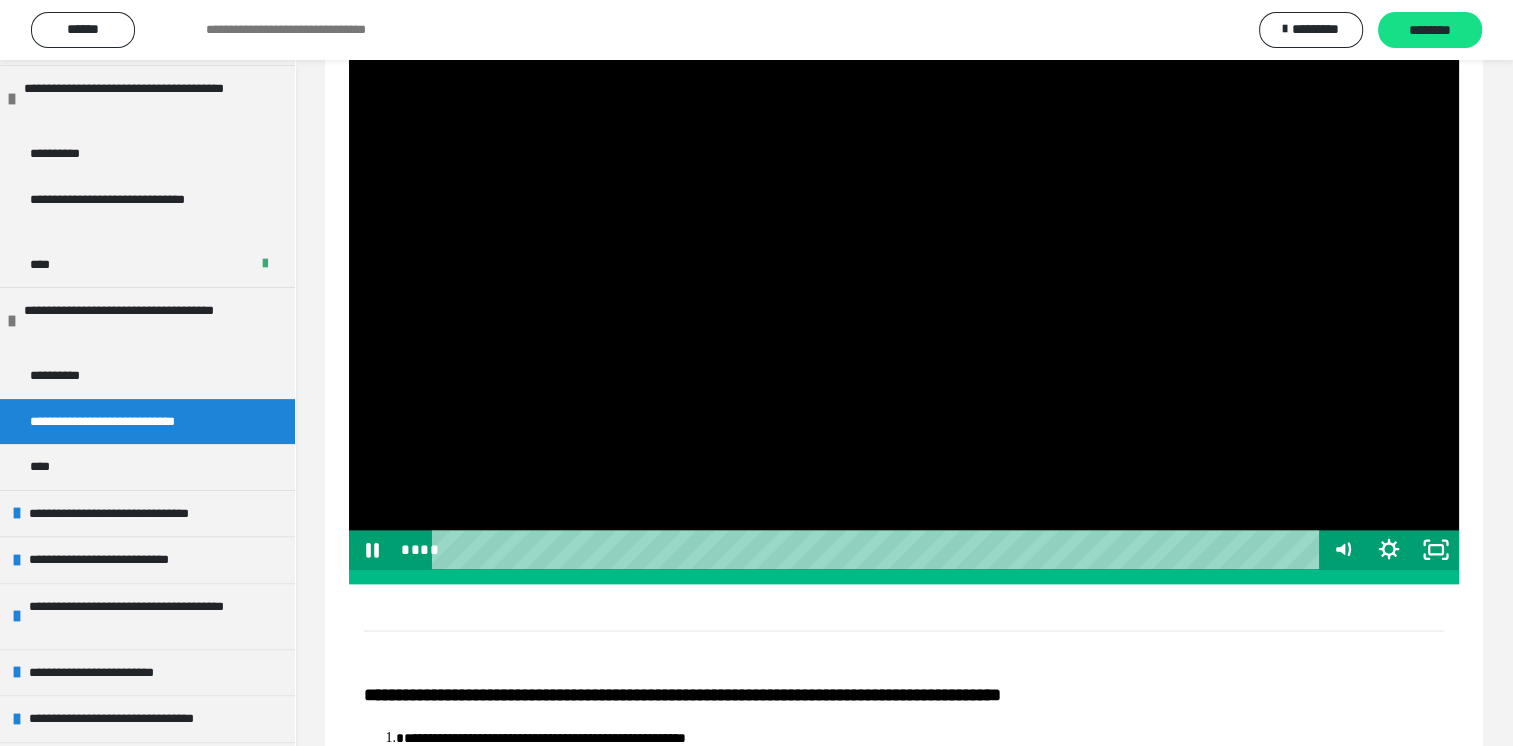 click at bounding box center [904, 257] 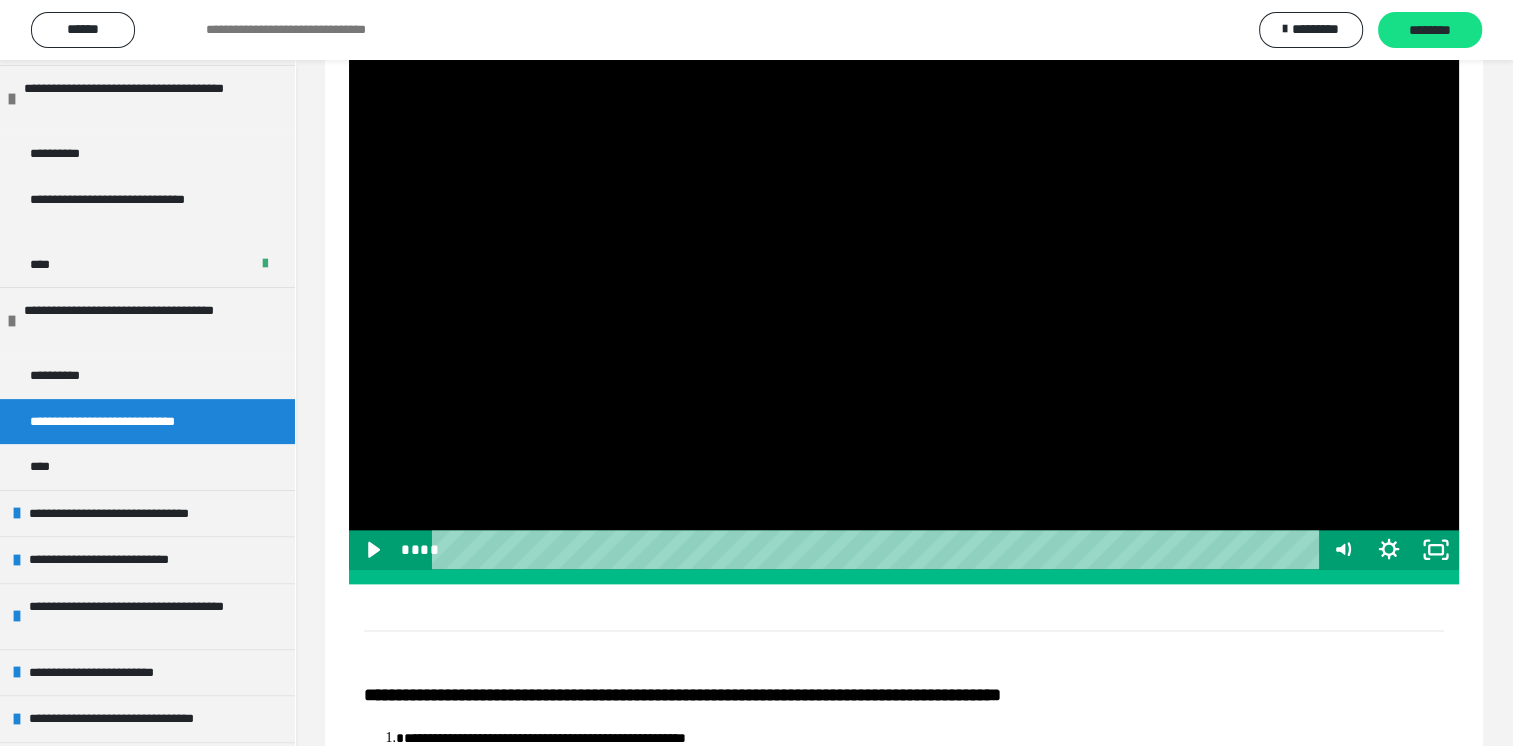 click at bounding box center [904, 257] 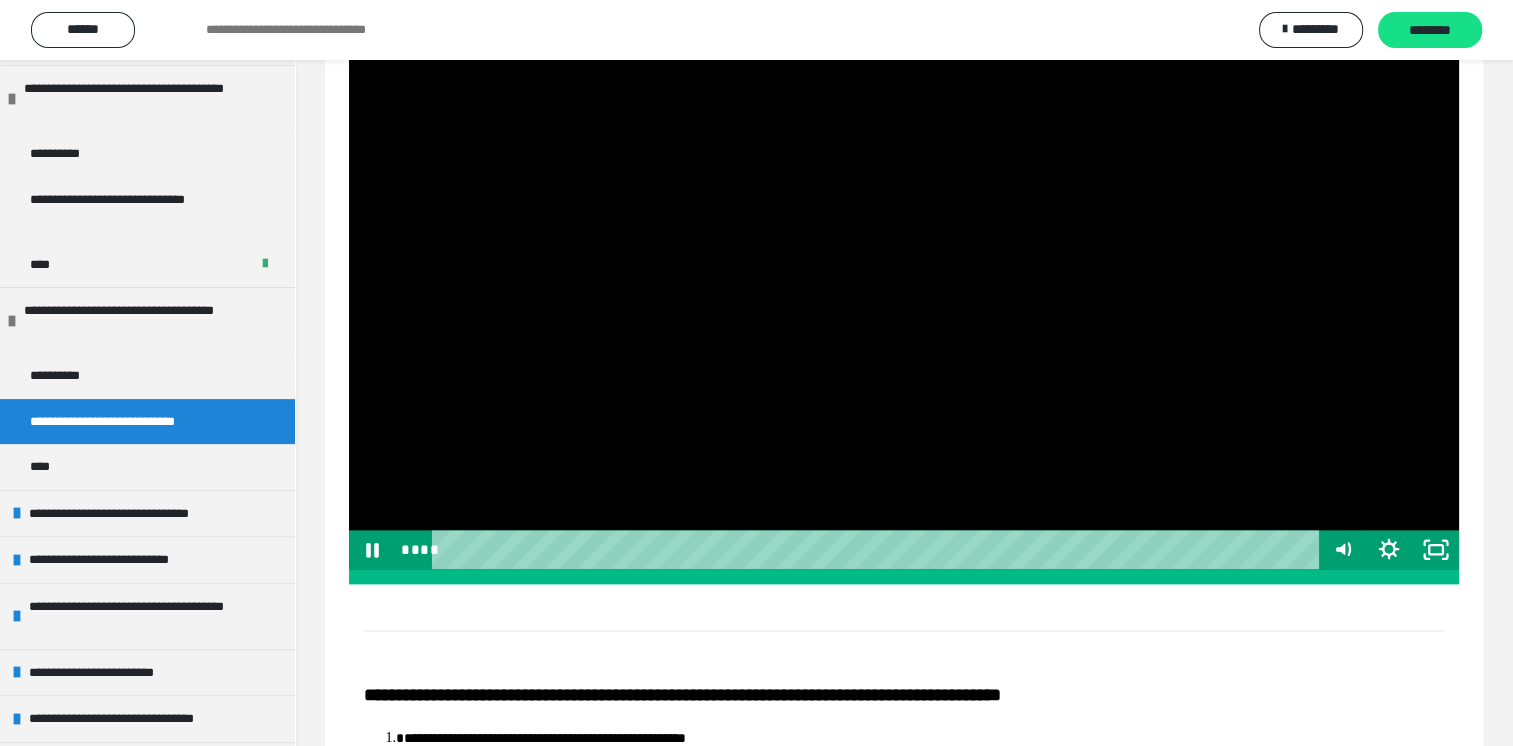 click at bounding box center (904, 257) 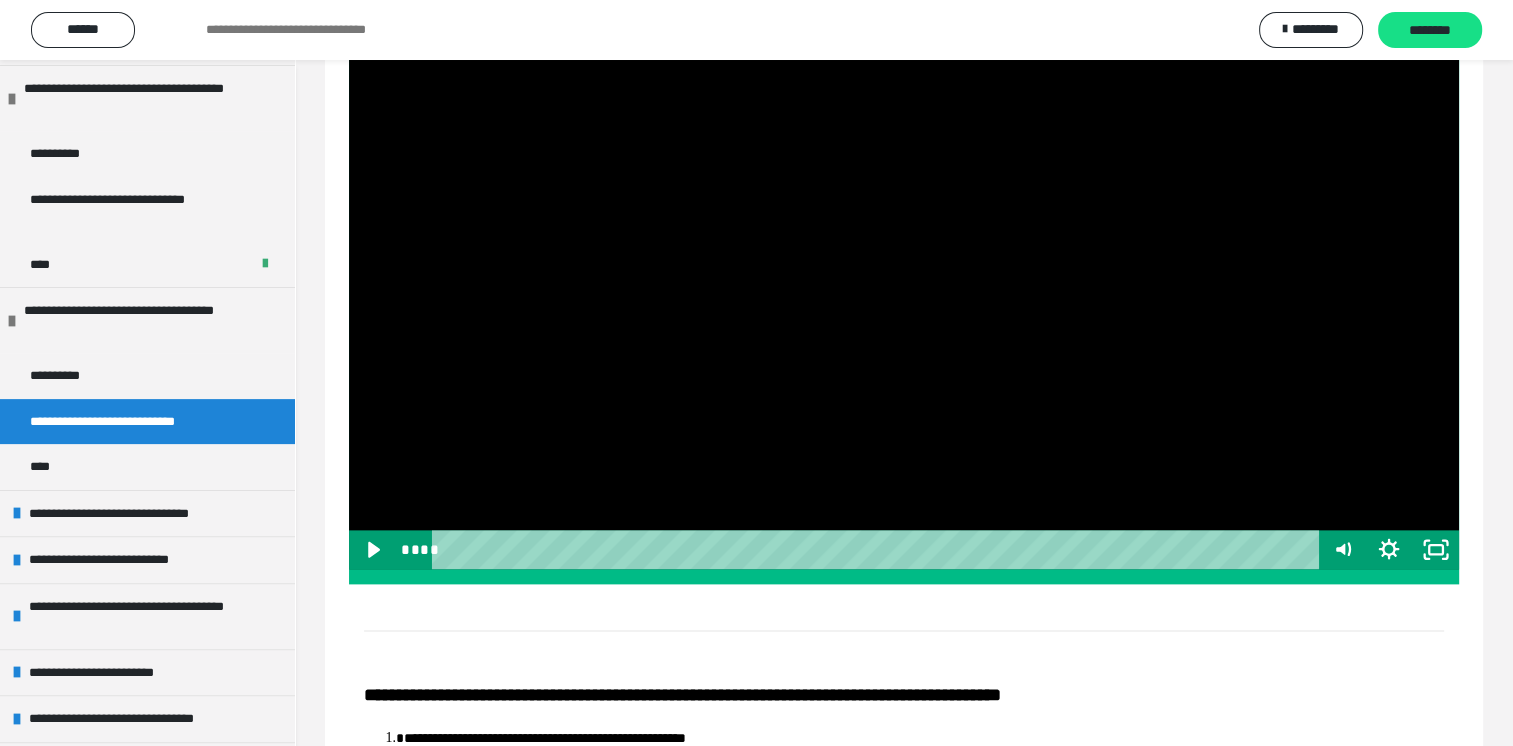 click at bounding box center [904, 257] 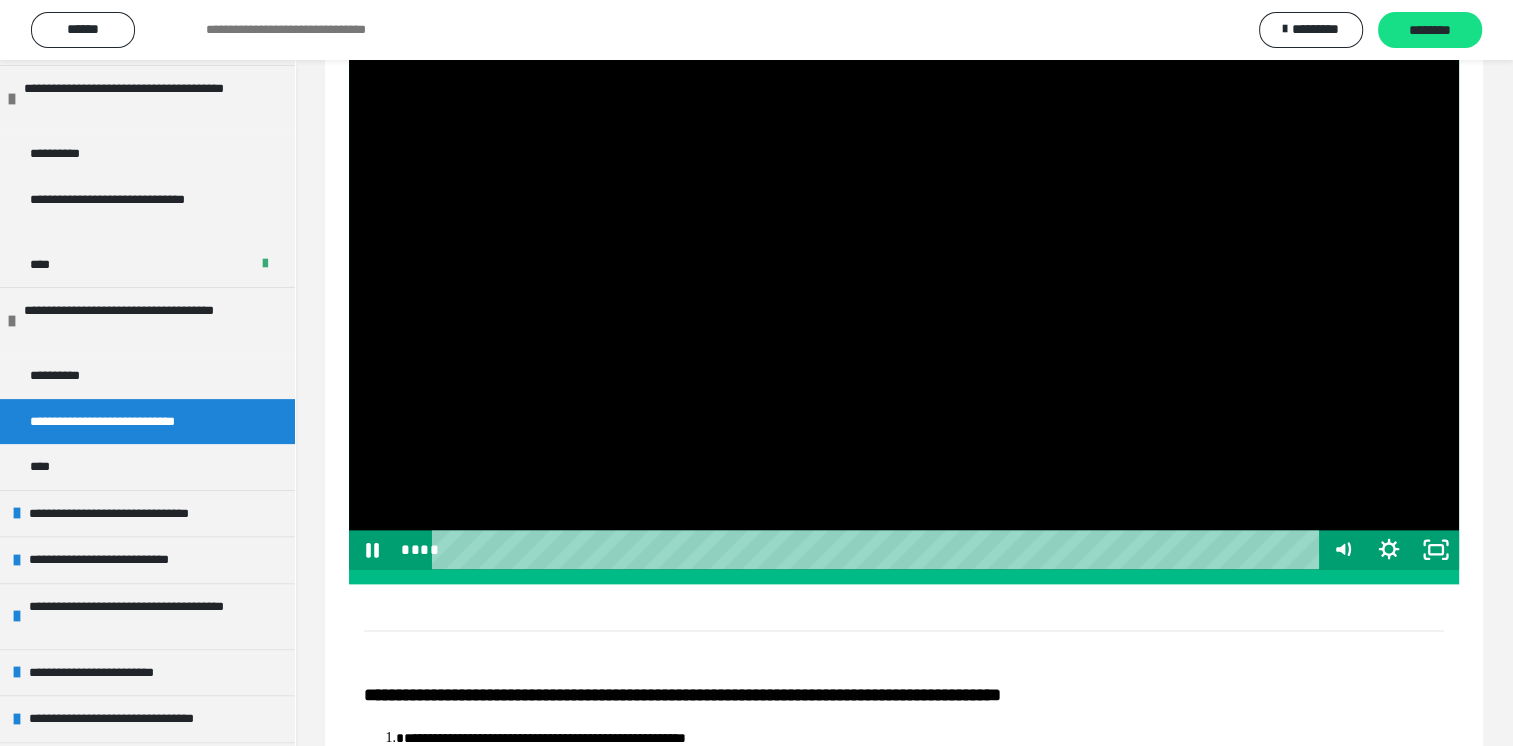 click at bounding box center (904, 257) 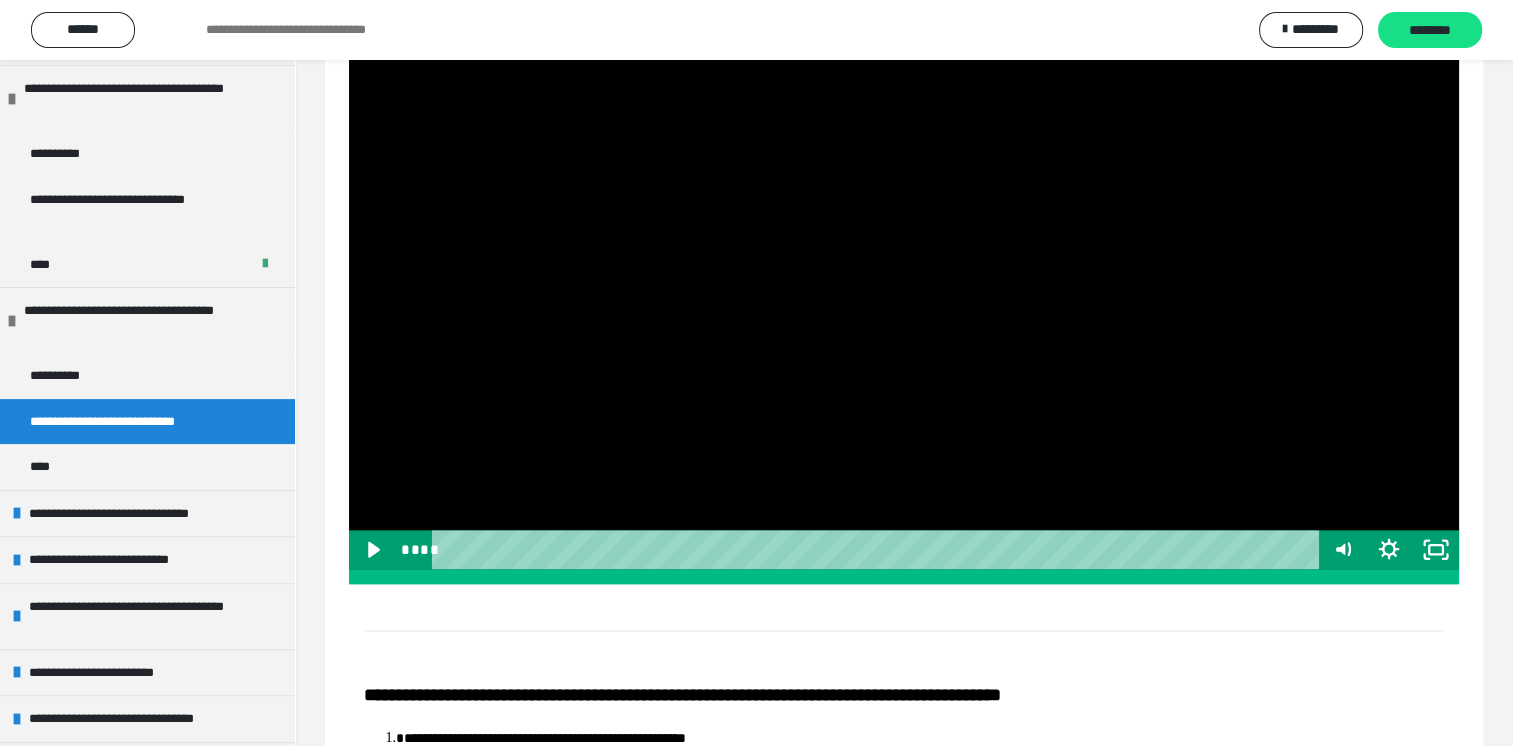 click at bounding box center (904, 257) 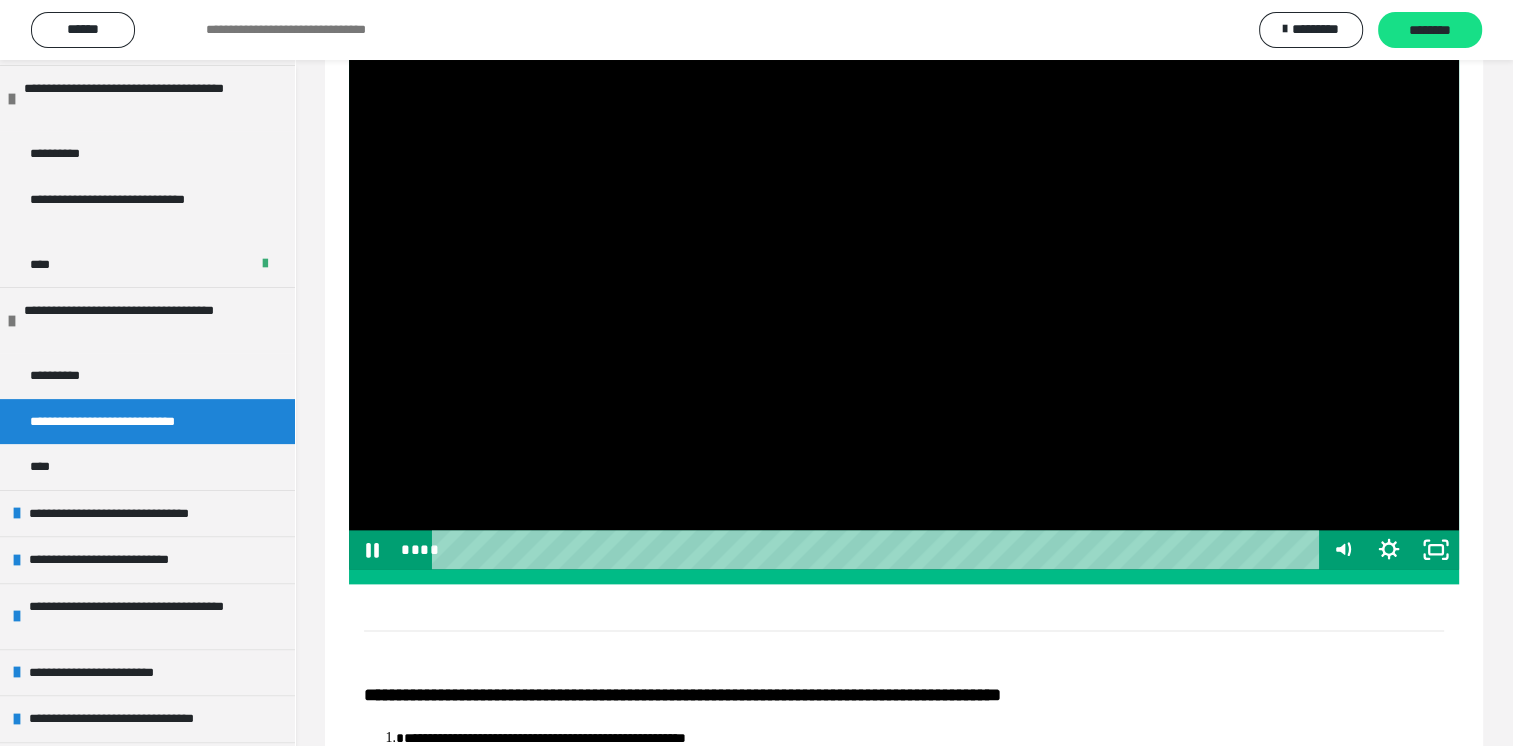 click at bounding box center (904, 257) 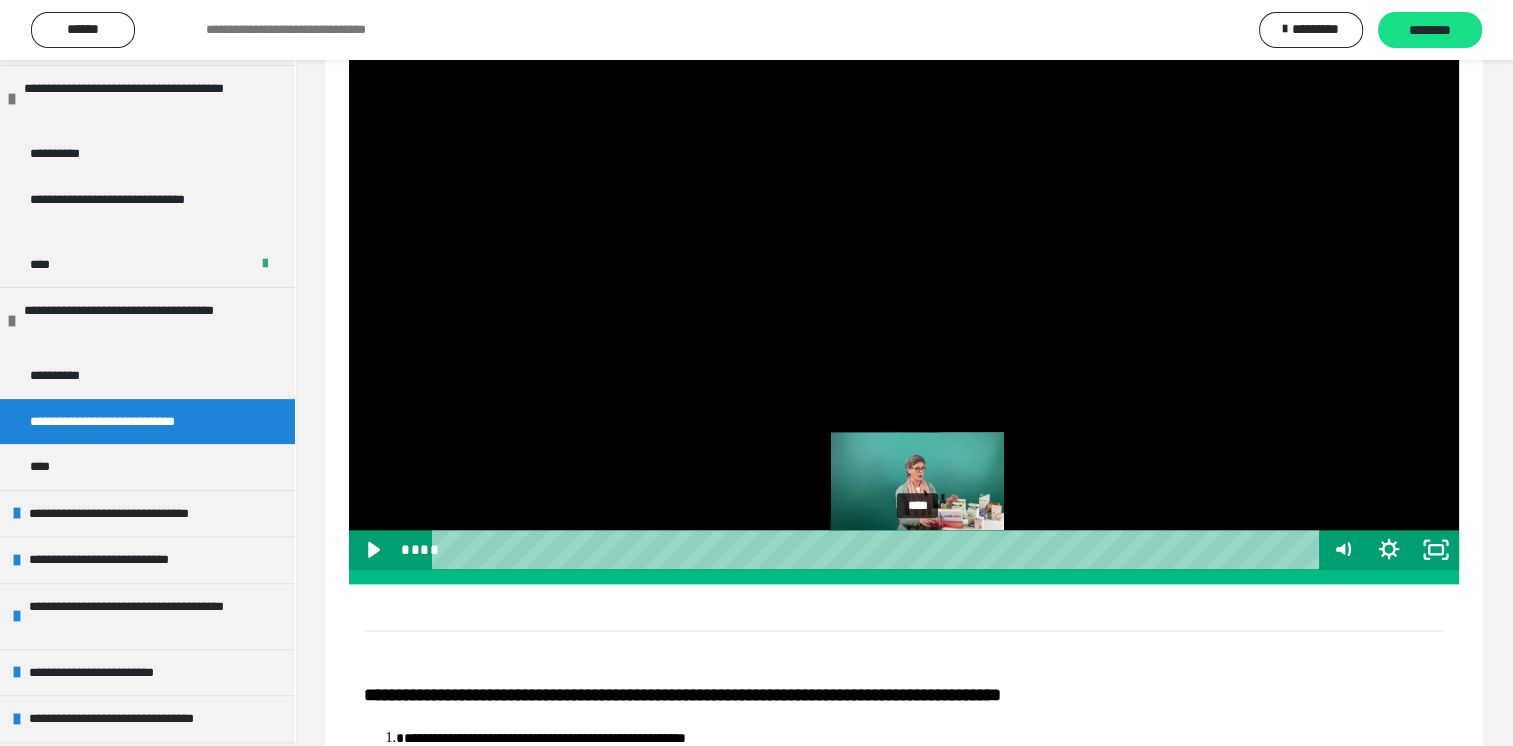 click on "****" at bounding box center [878, 549] 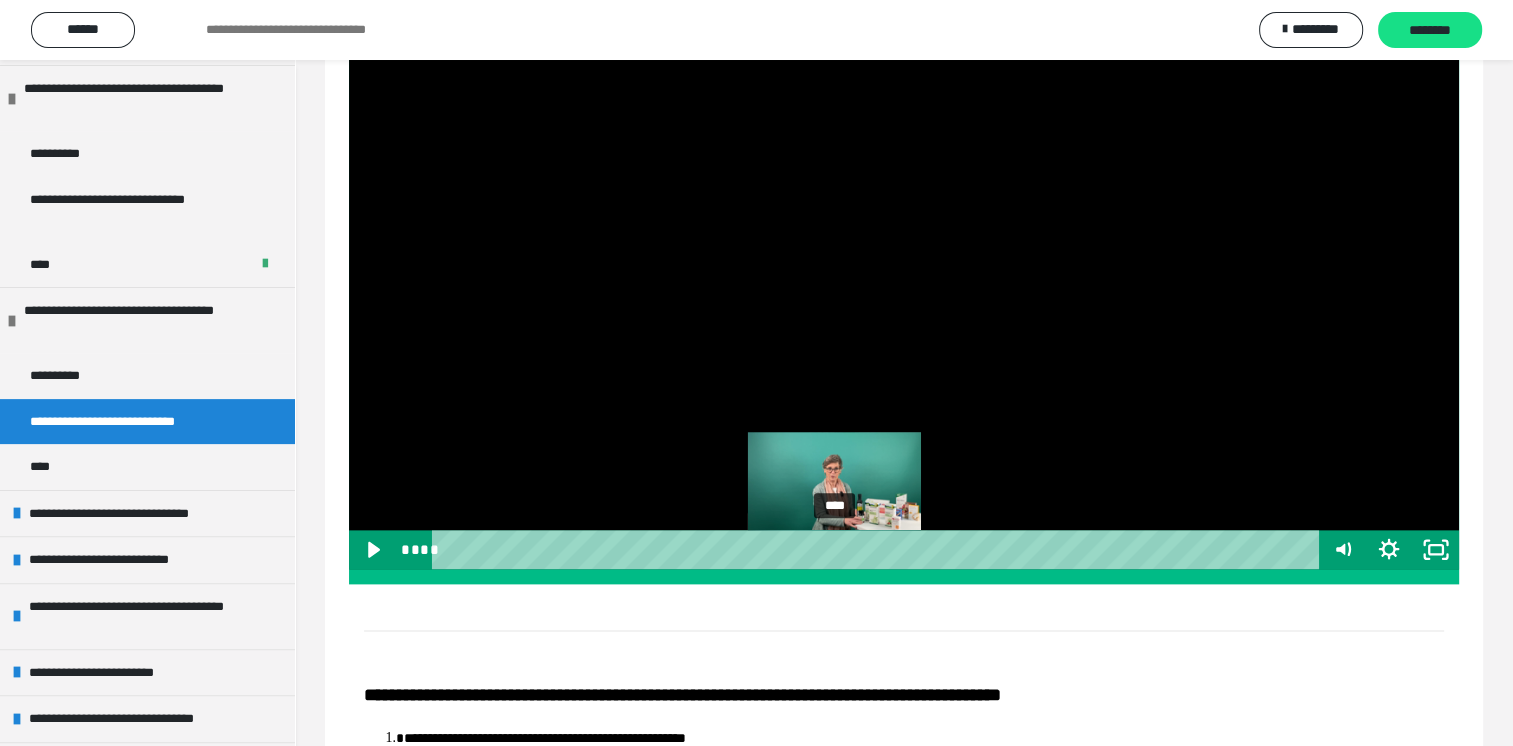 click on "****" at bounding box center [878, 549] 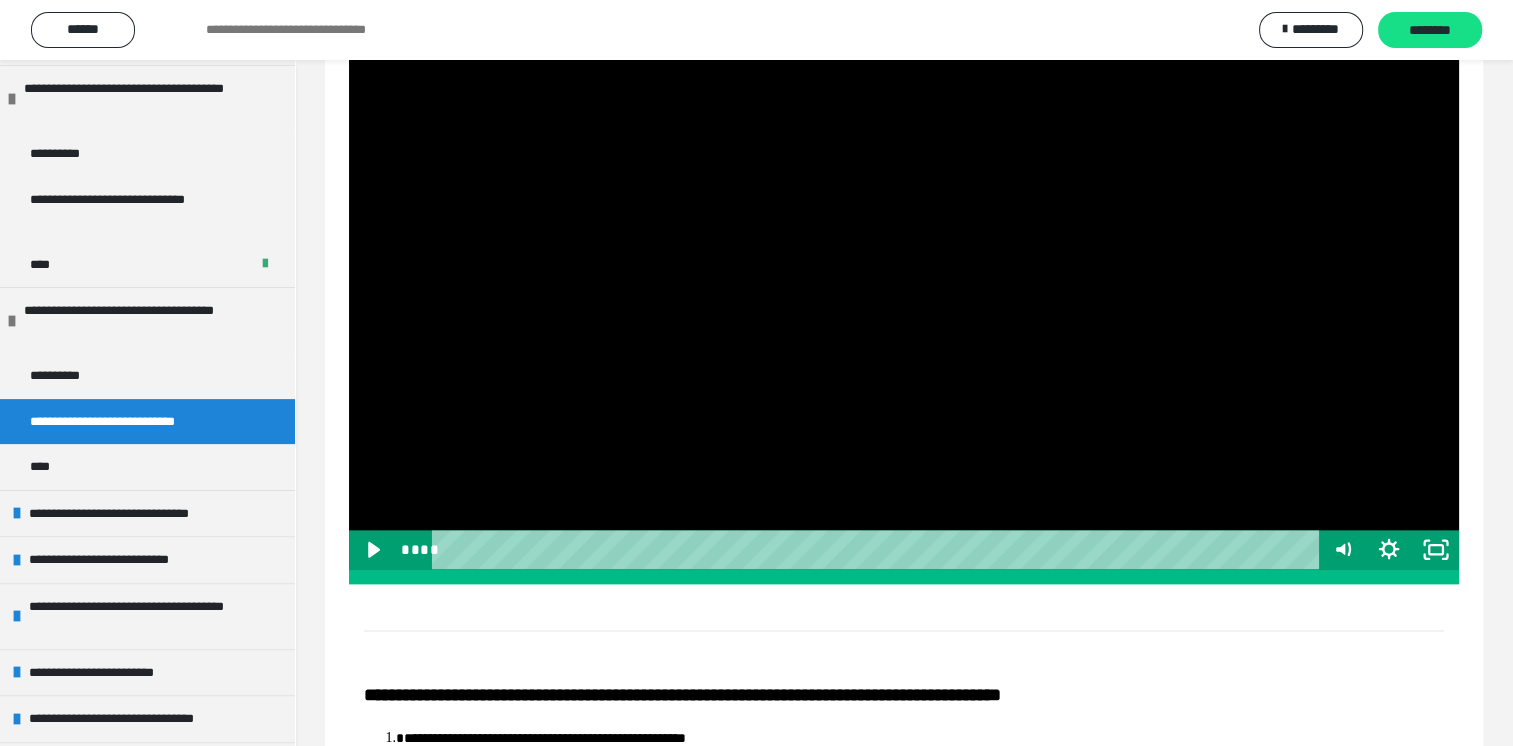 click at bounding box center [904, 257] 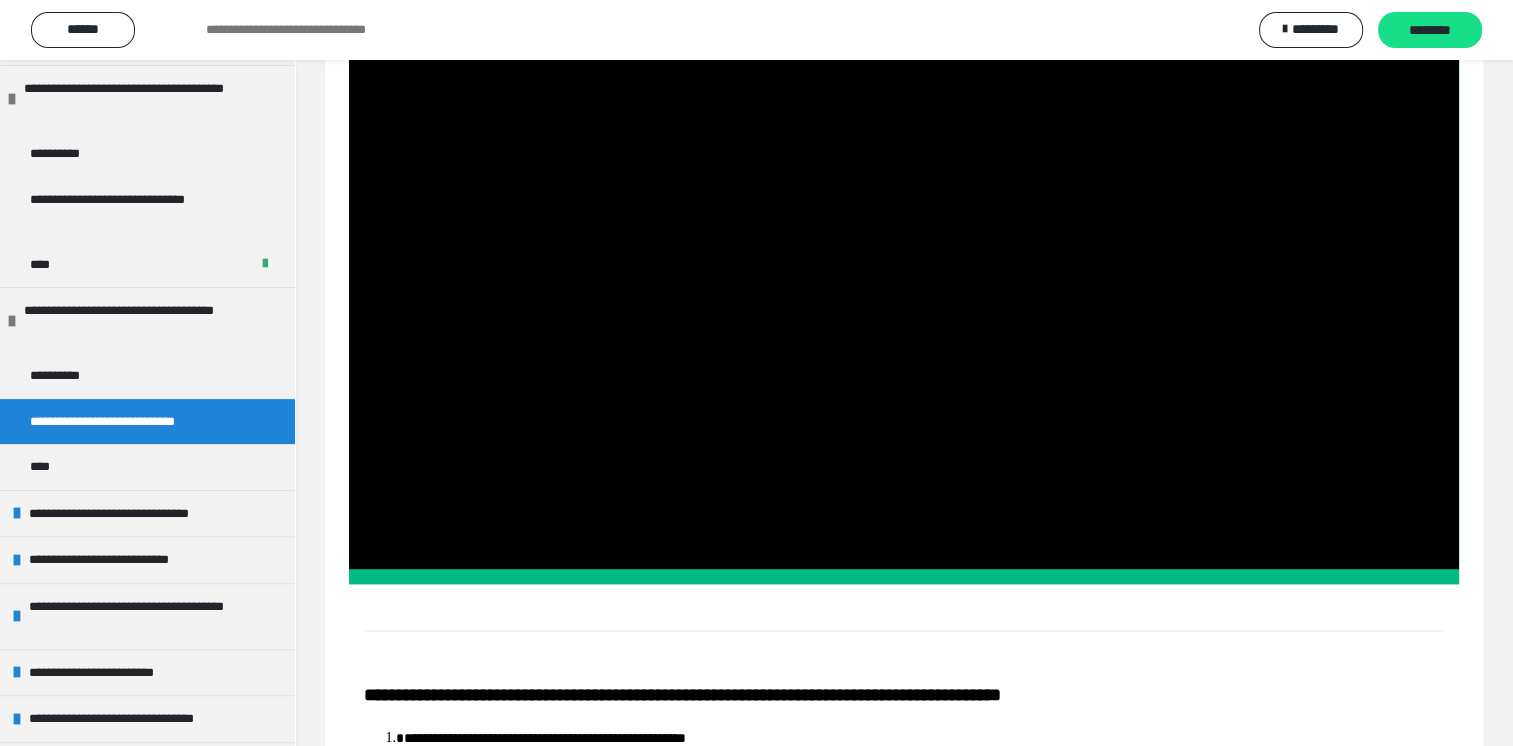 click at bounding box center [904, 257] 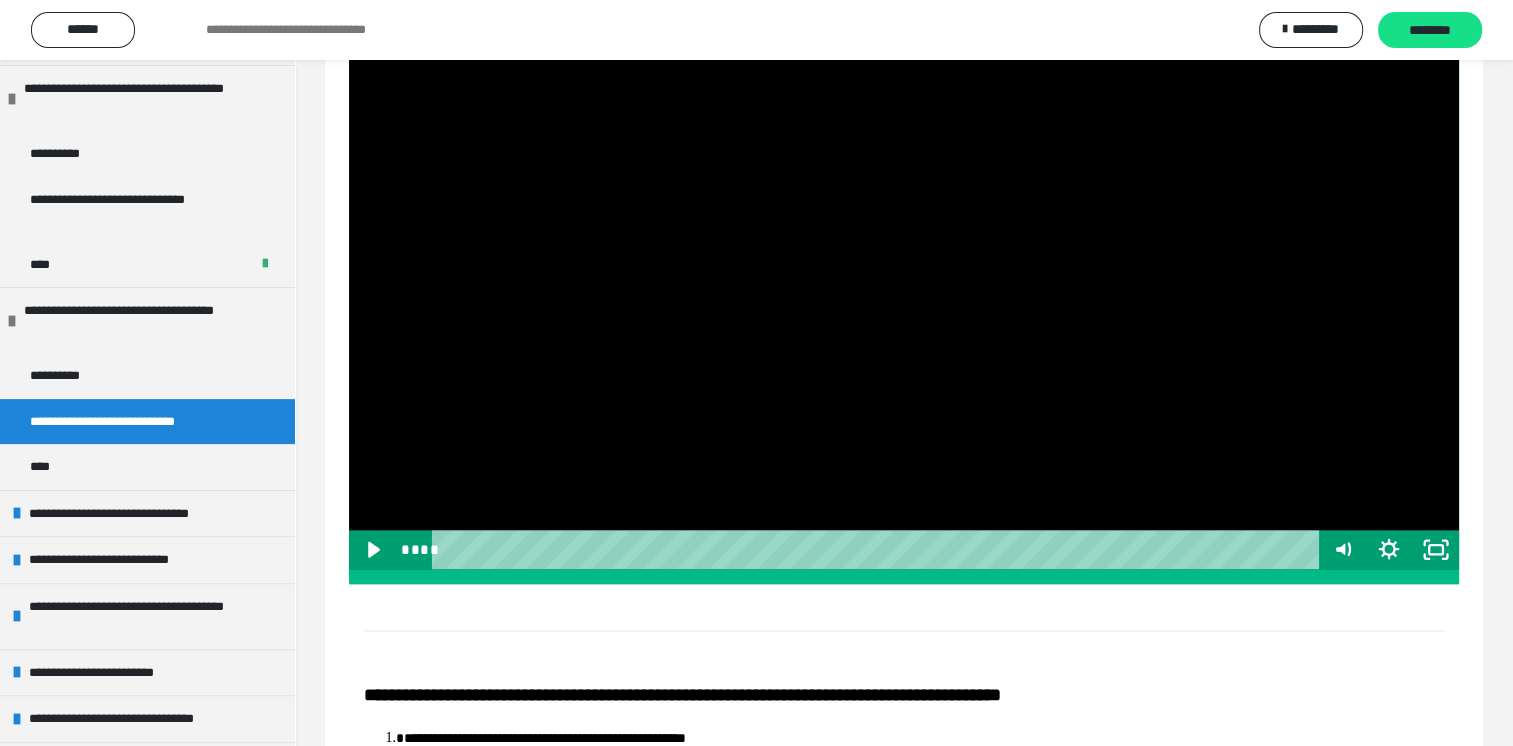 click at bounding box center [904, 257] 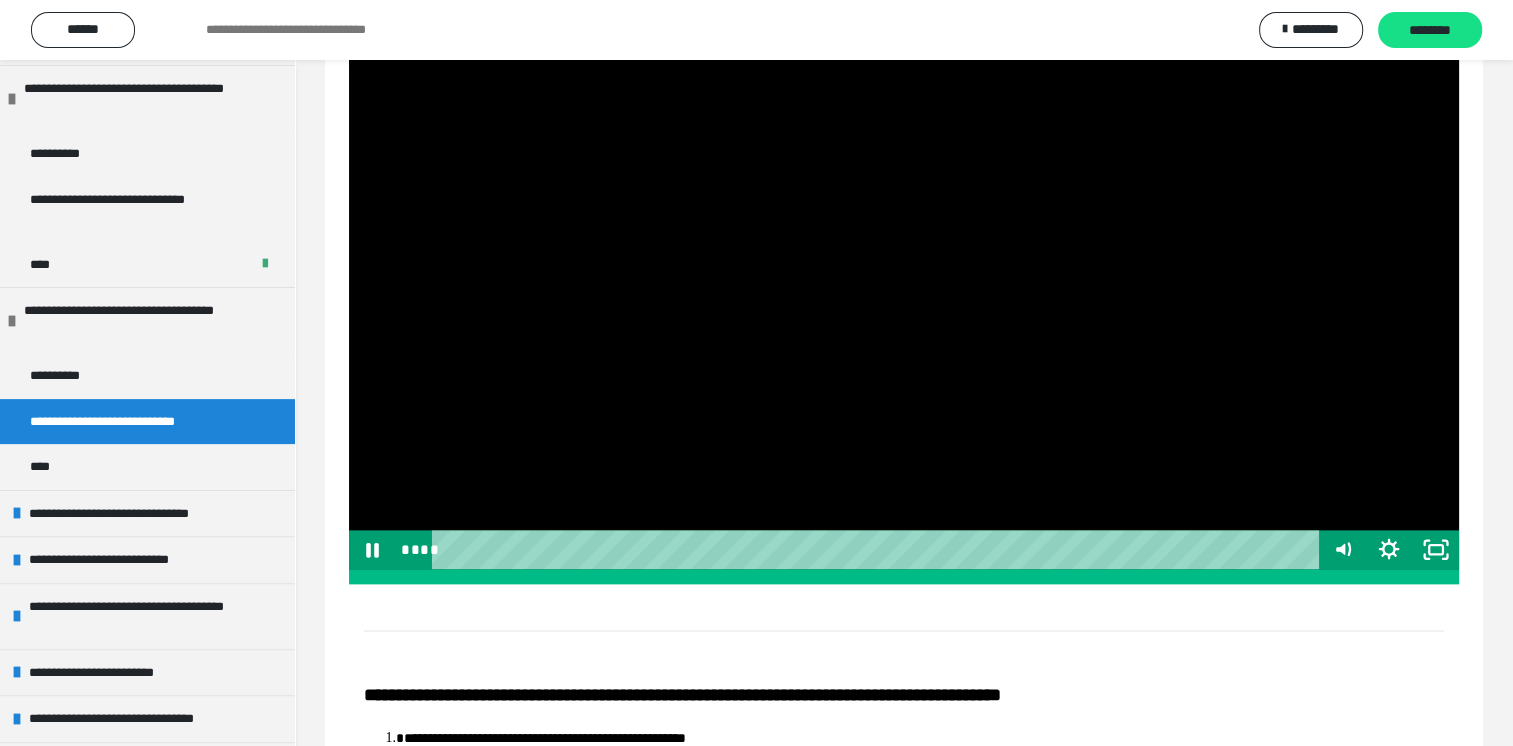 click at bounding box center [904, 257] 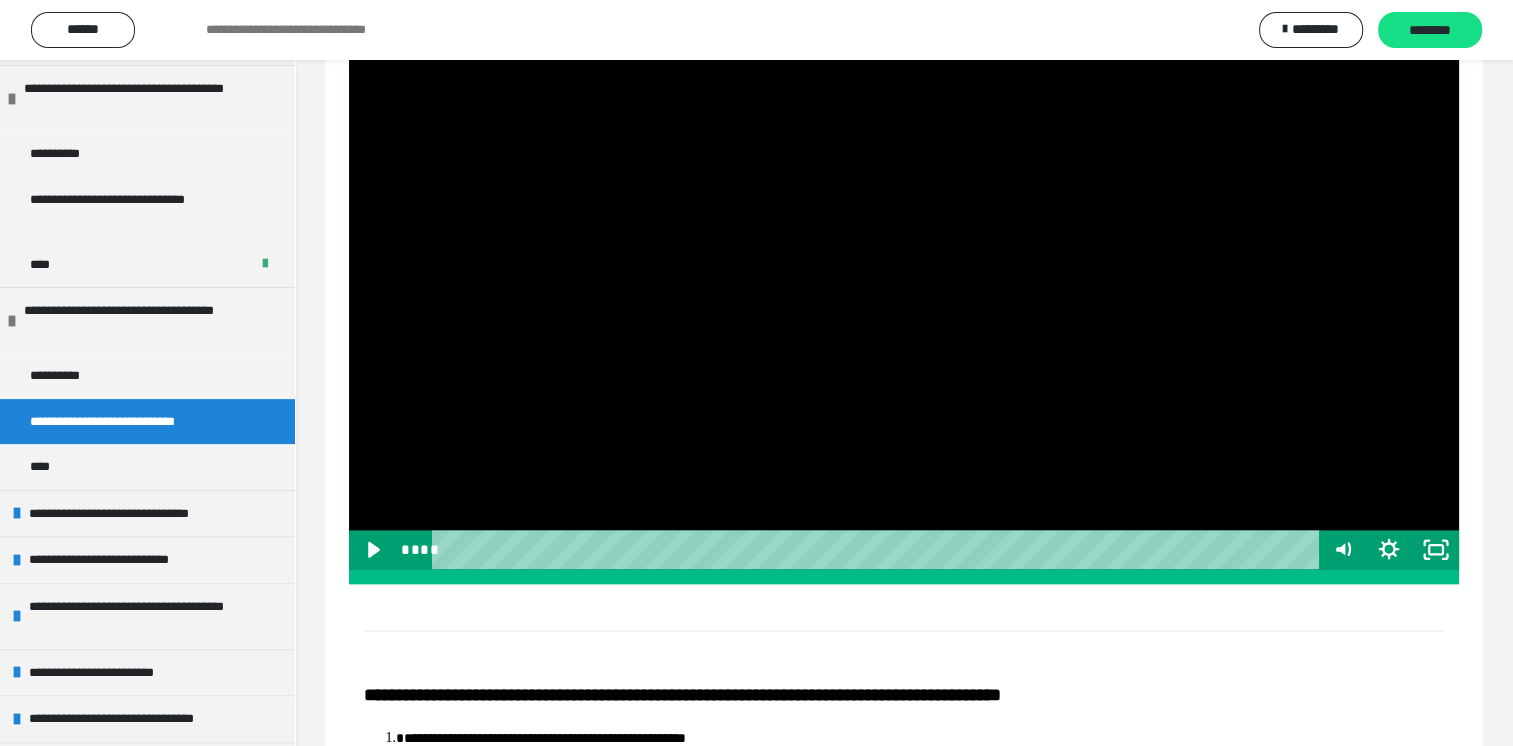 click at bounding box center [904, 257] 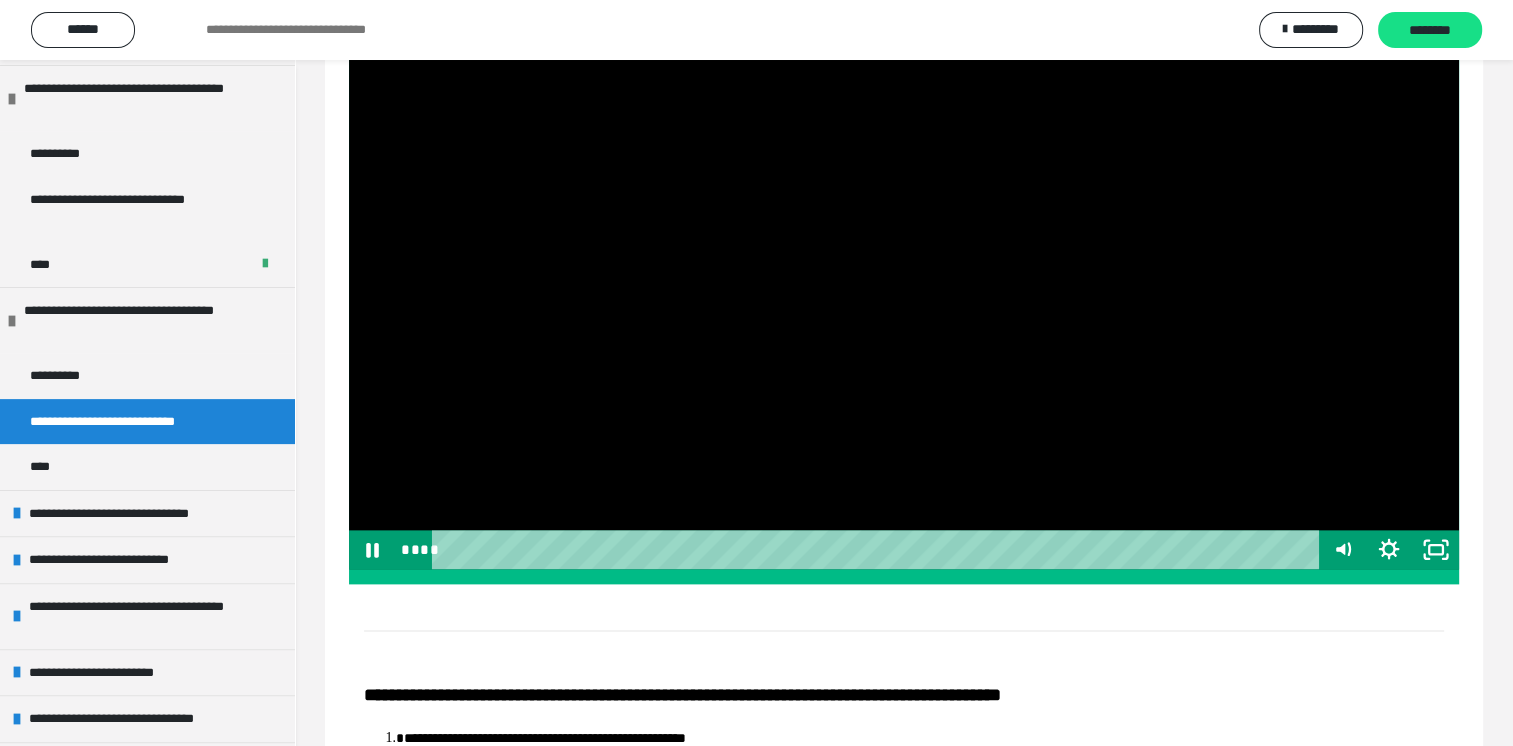 click at bounding box center (904, 257) 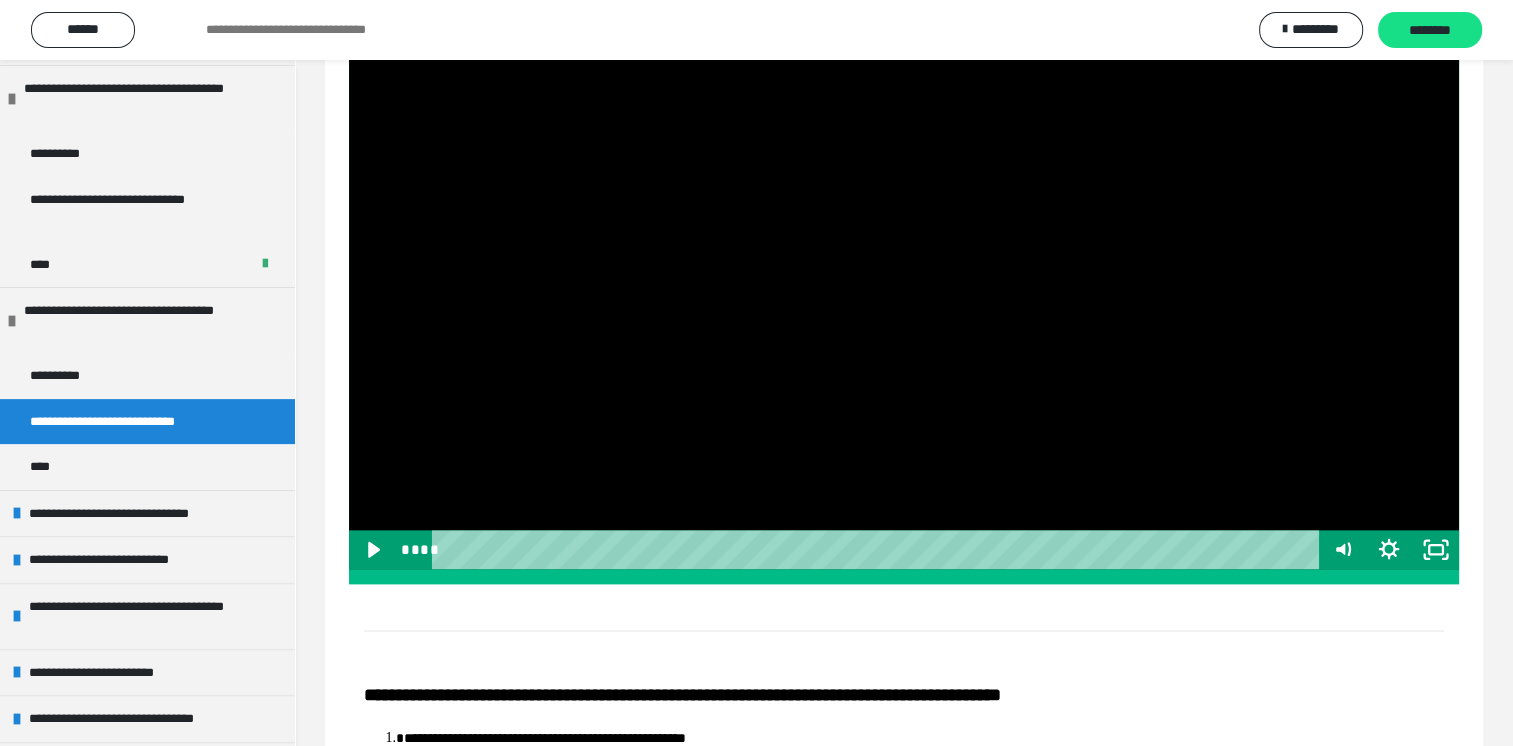 click at bounding box center [904, 257] 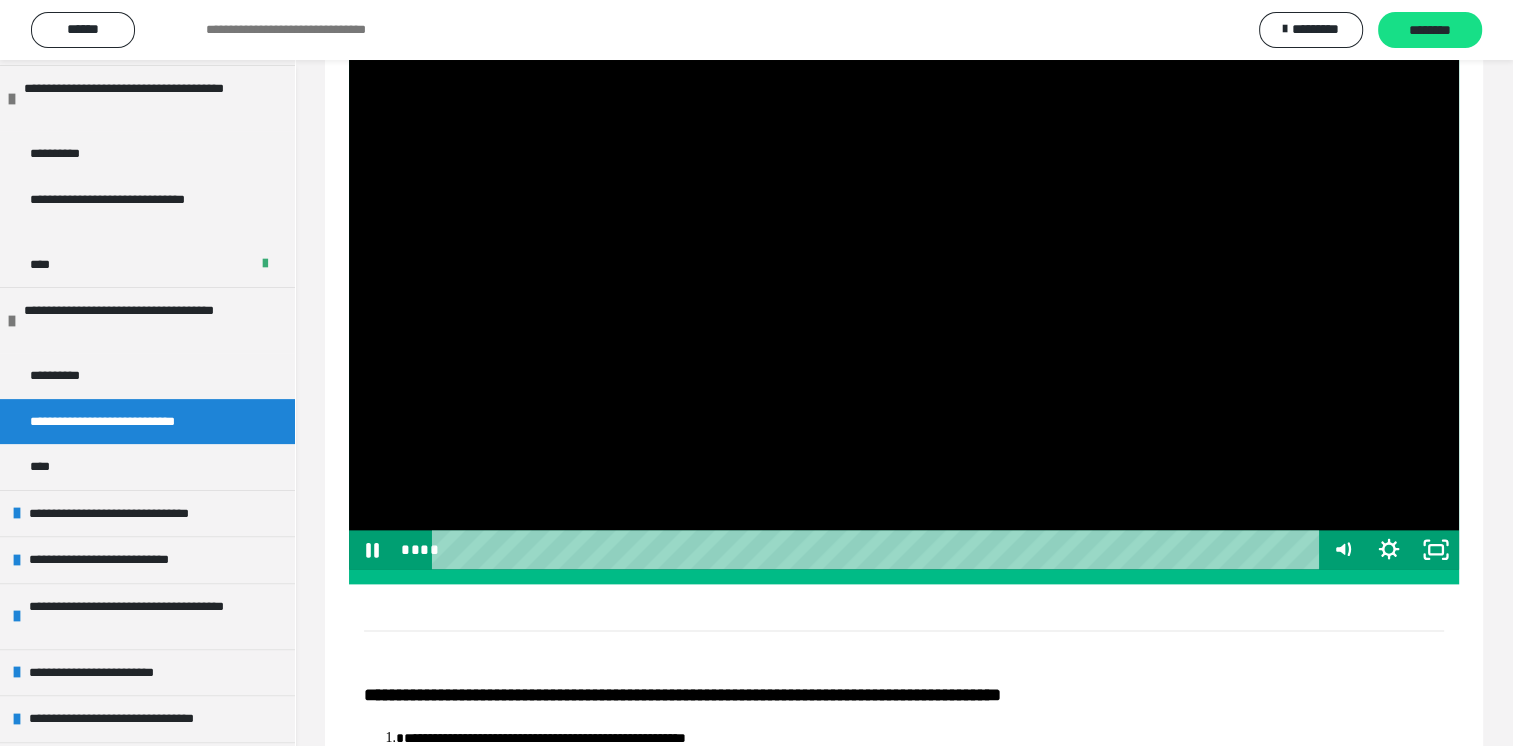 click at bounding box center [904, 257] 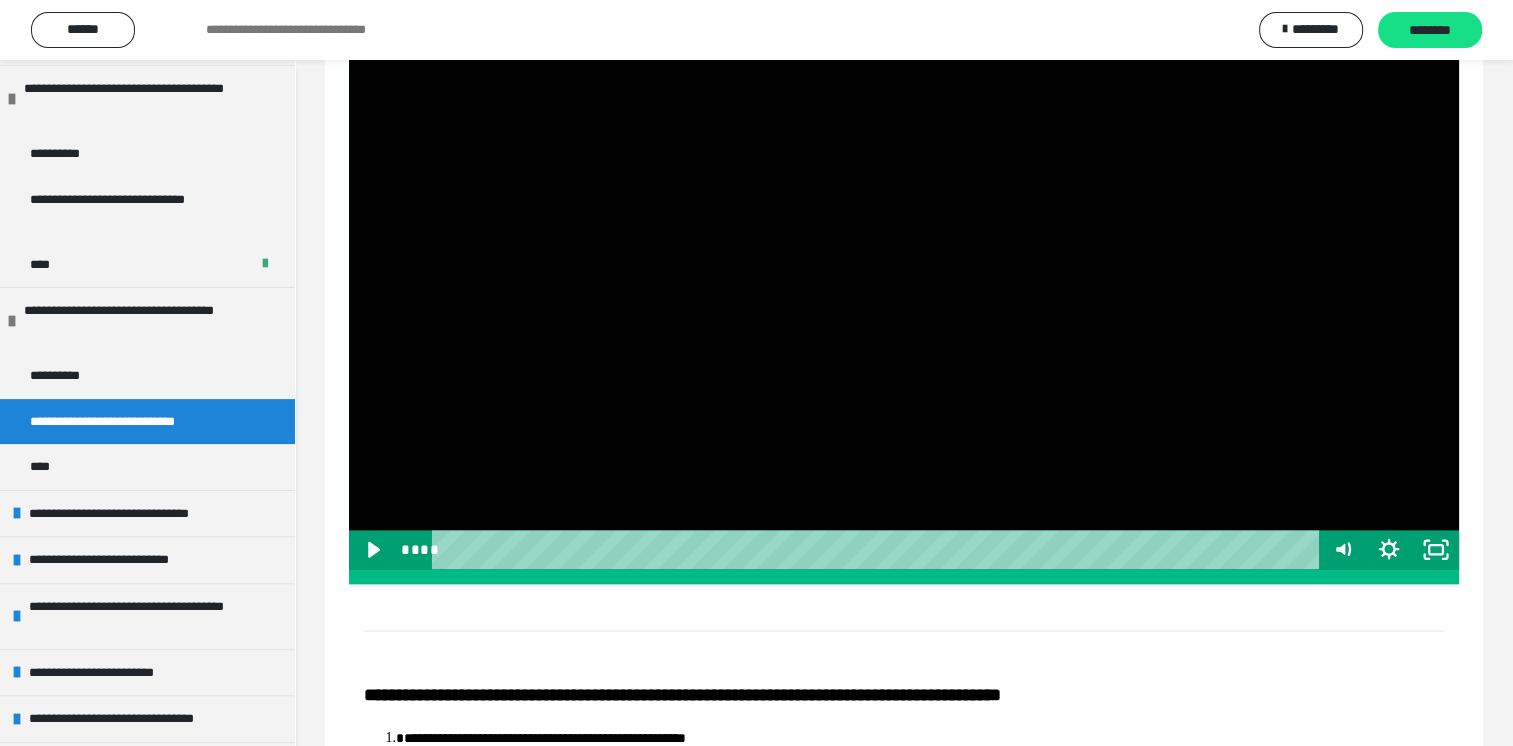 click at bounding box center (904, 257) 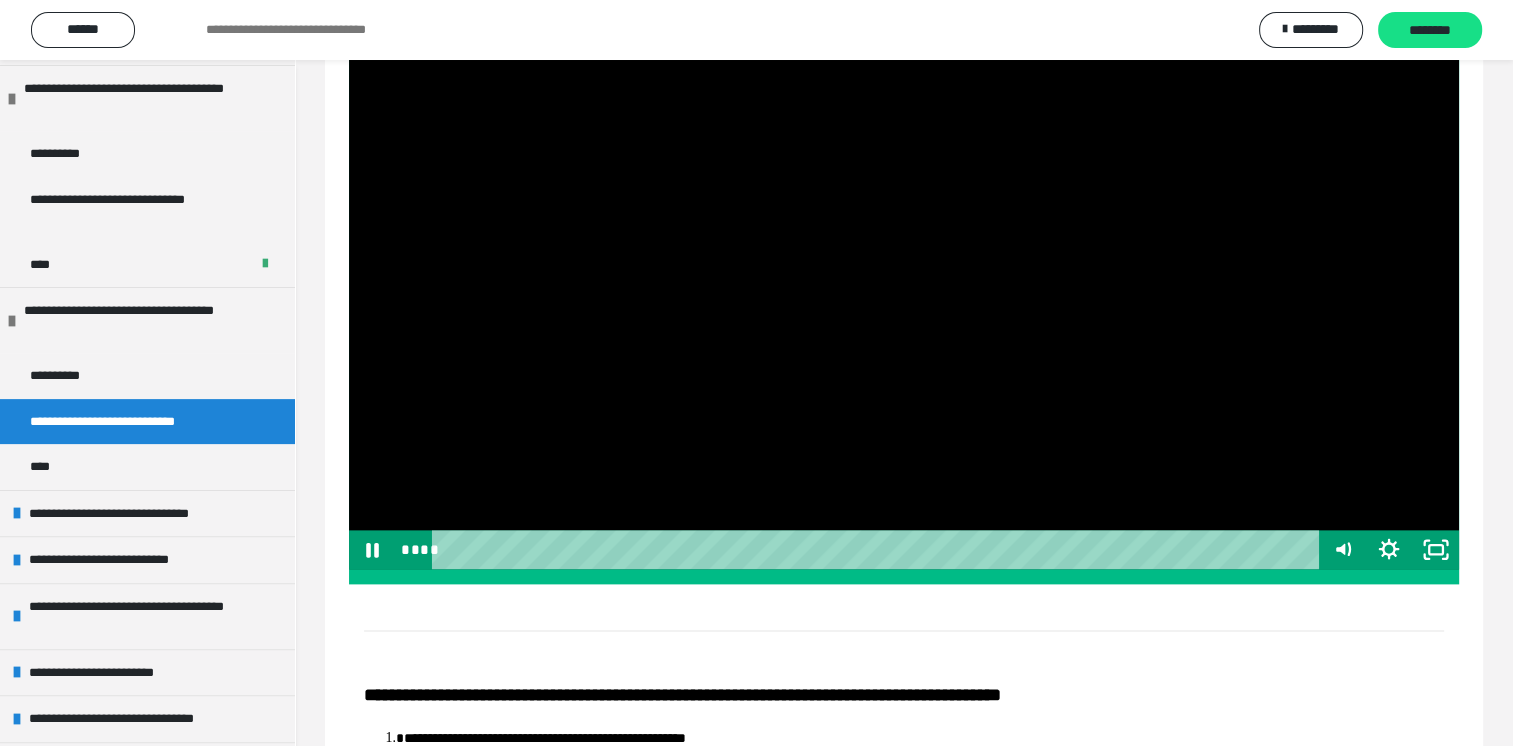 click at bounding box center [904, 257] 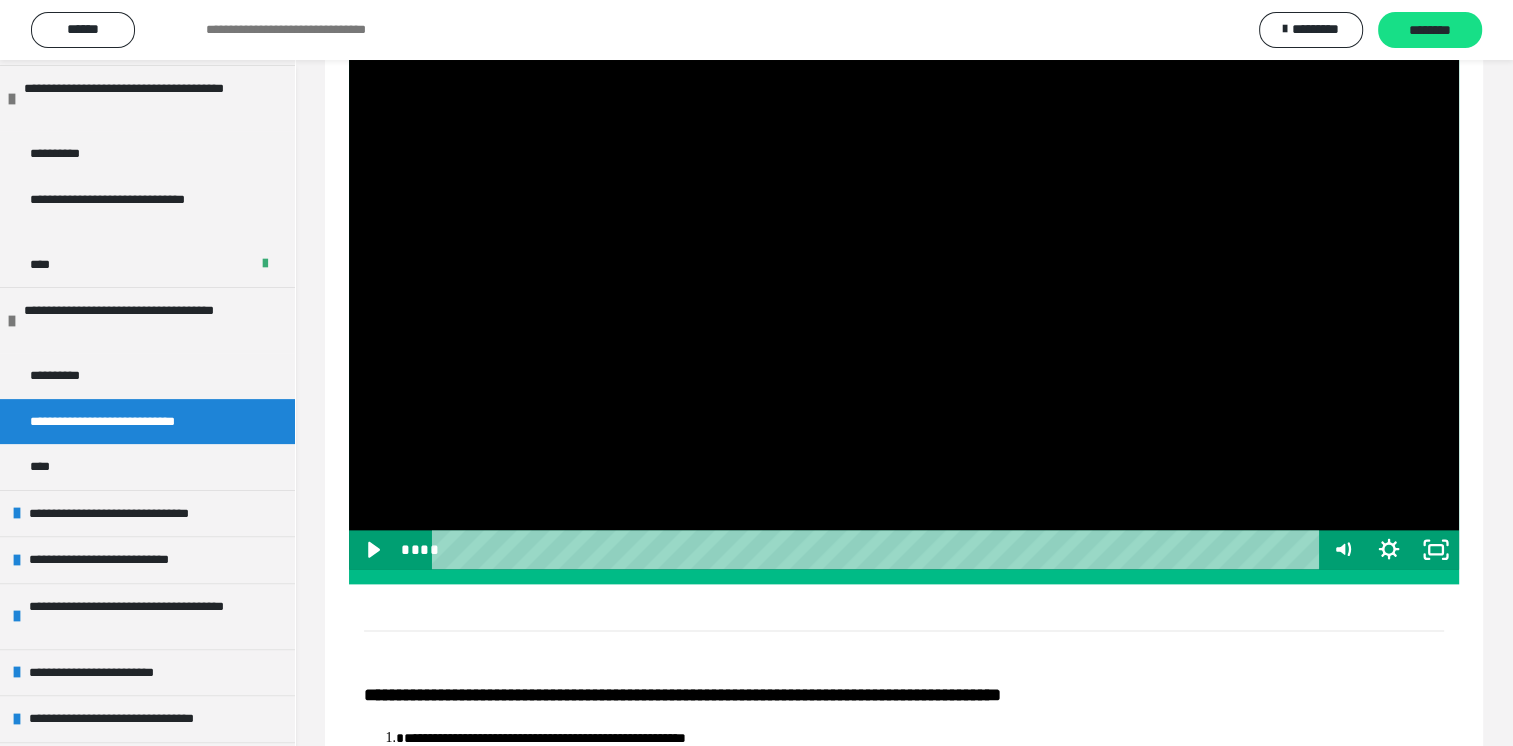 click at bounding box center (904, 257) 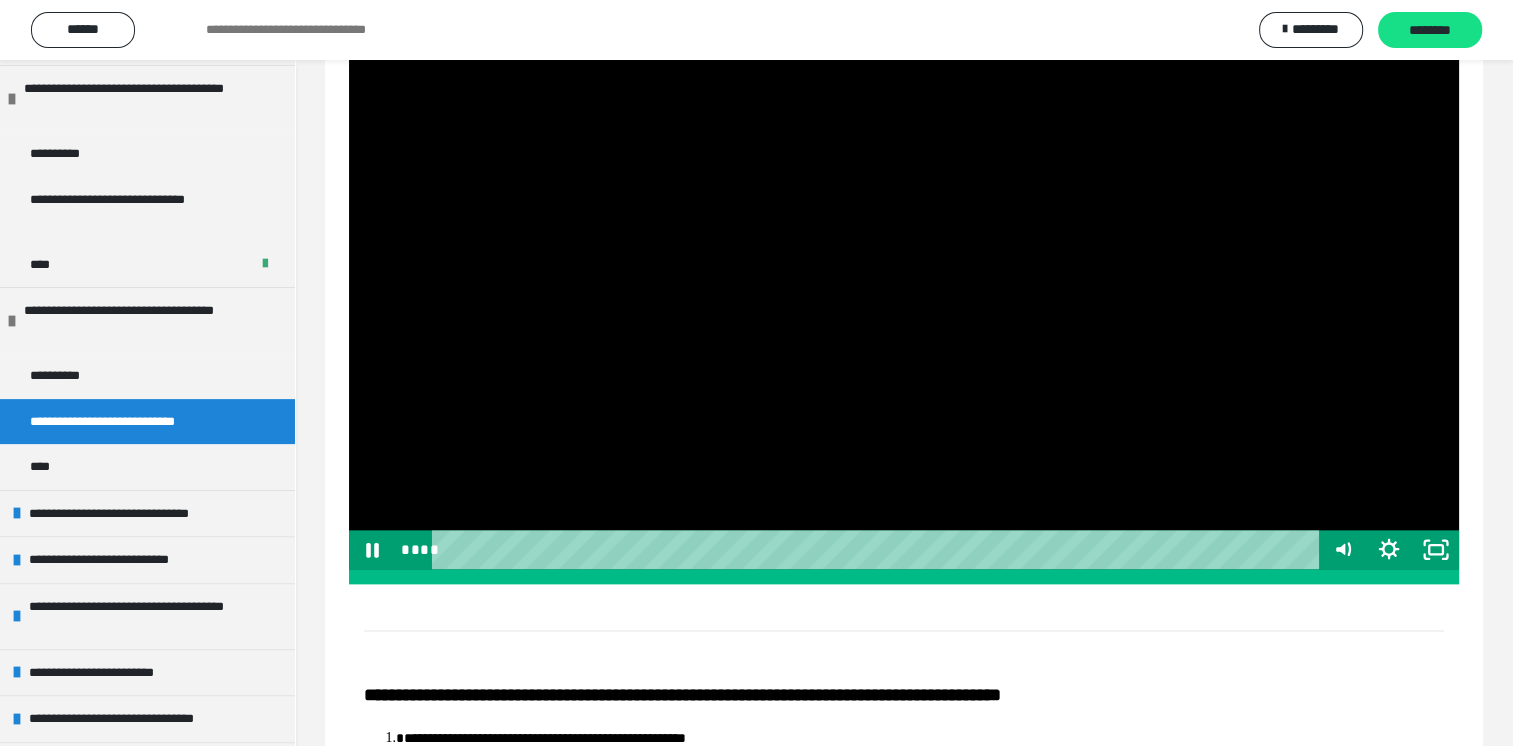 click at bounding box center (904, 257) 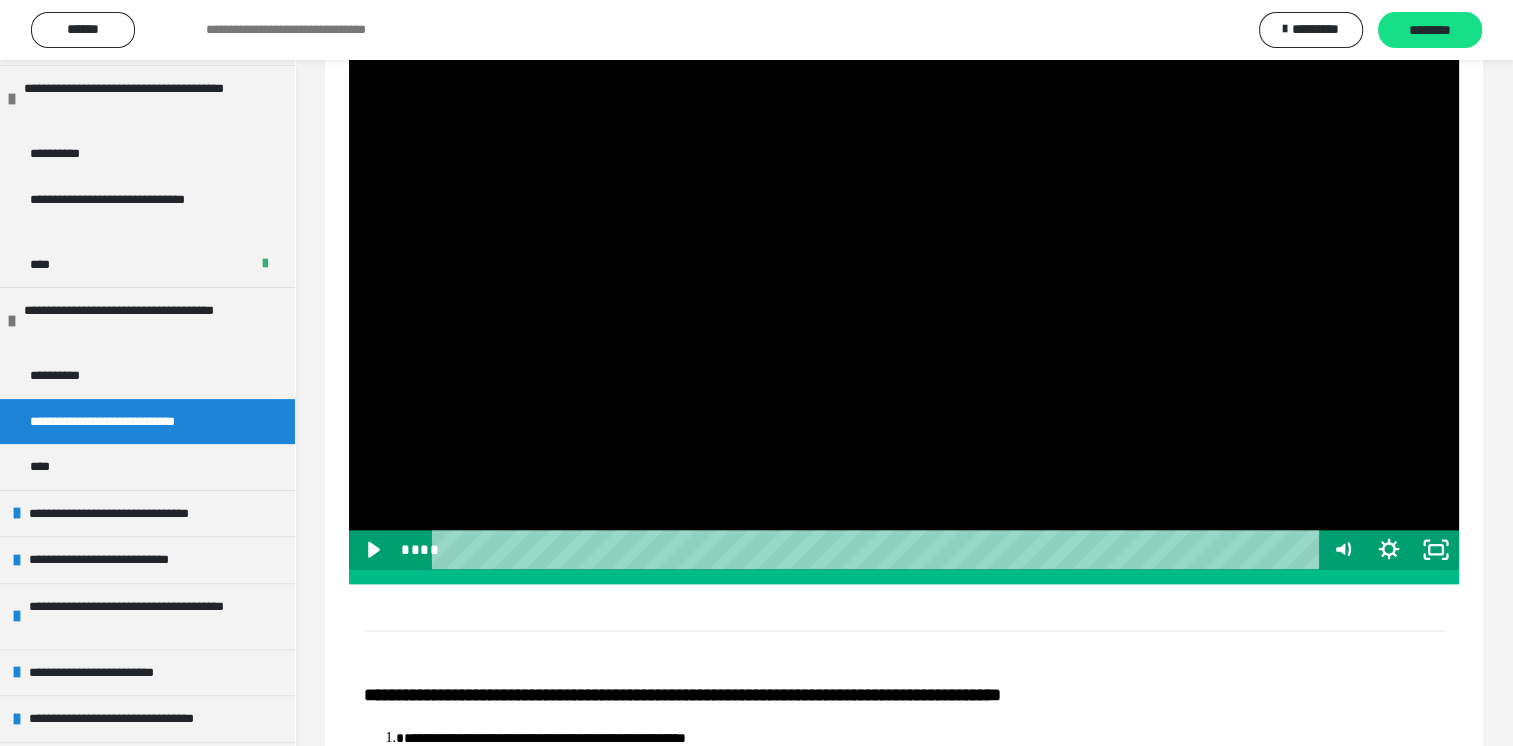click at bounding box center [904, 257] 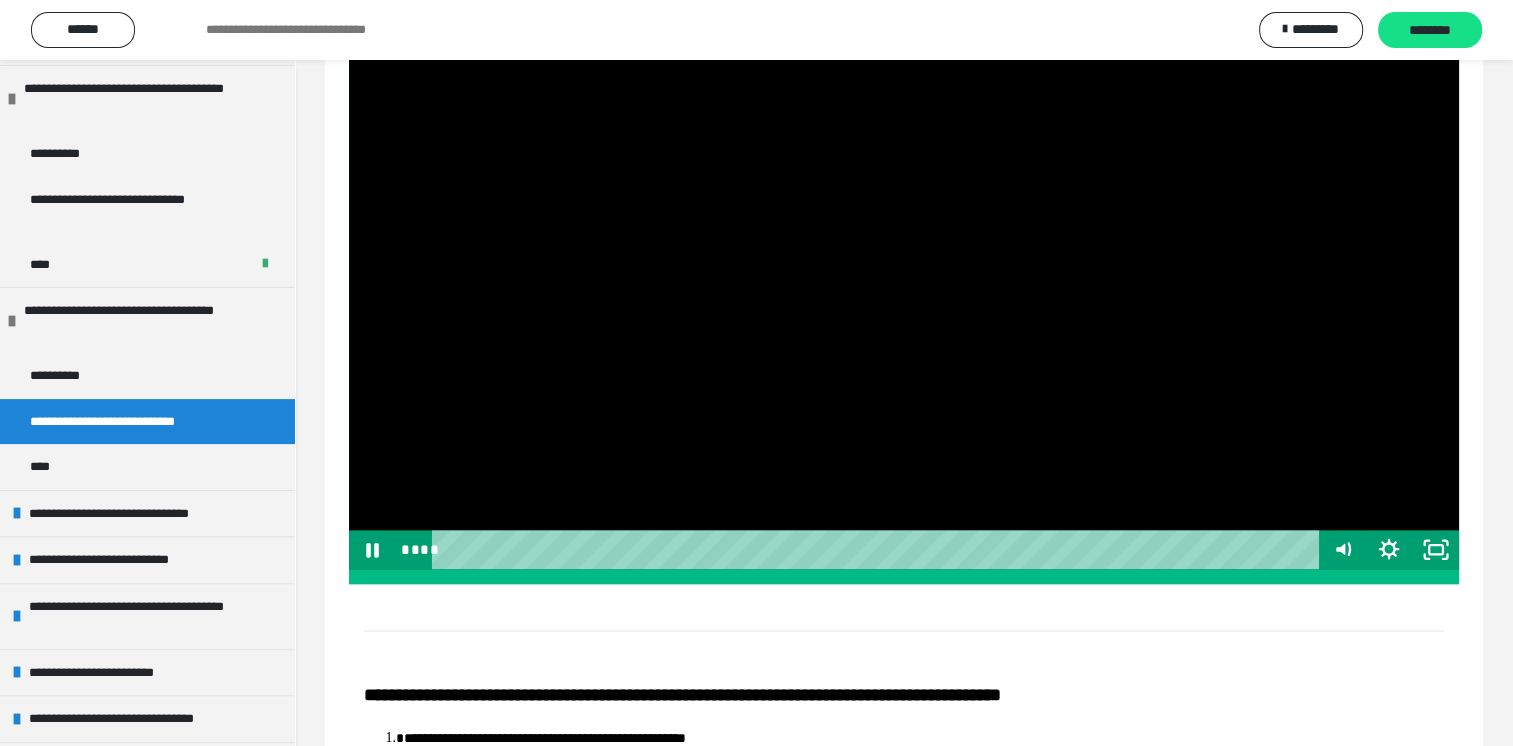 click at bounding box center [904, 257] 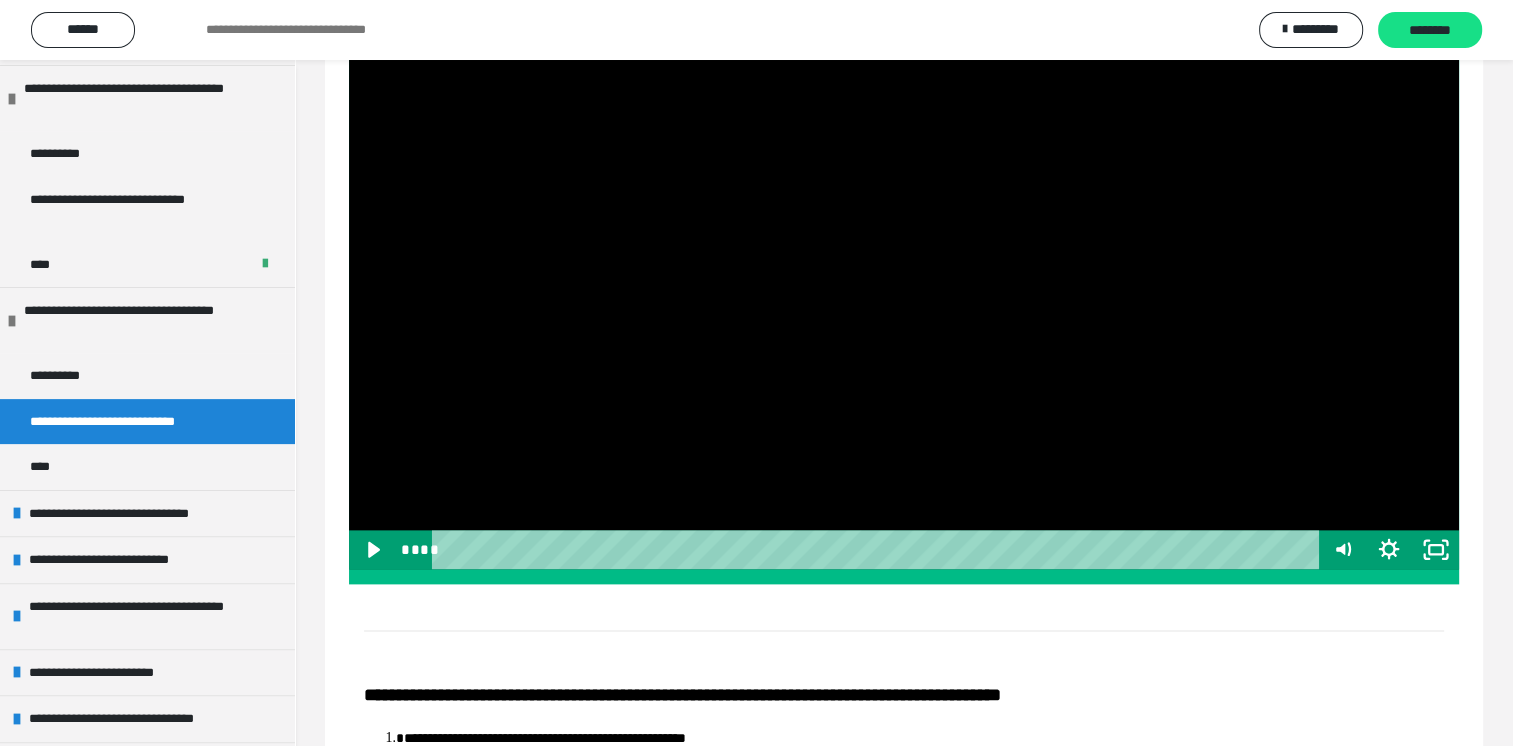 click at bounding box center (904, 257) 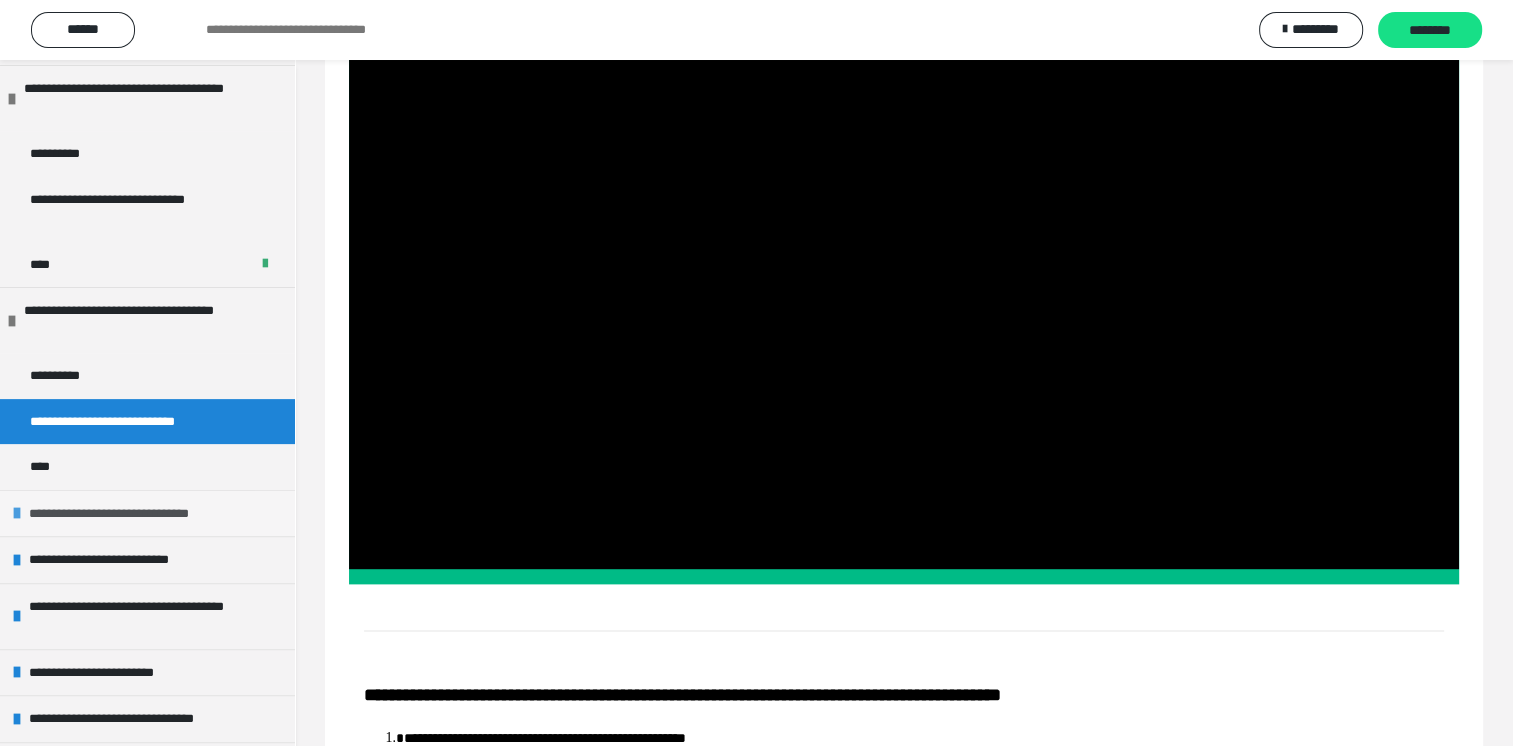 click on "**********" at bounding box center [144, 514] 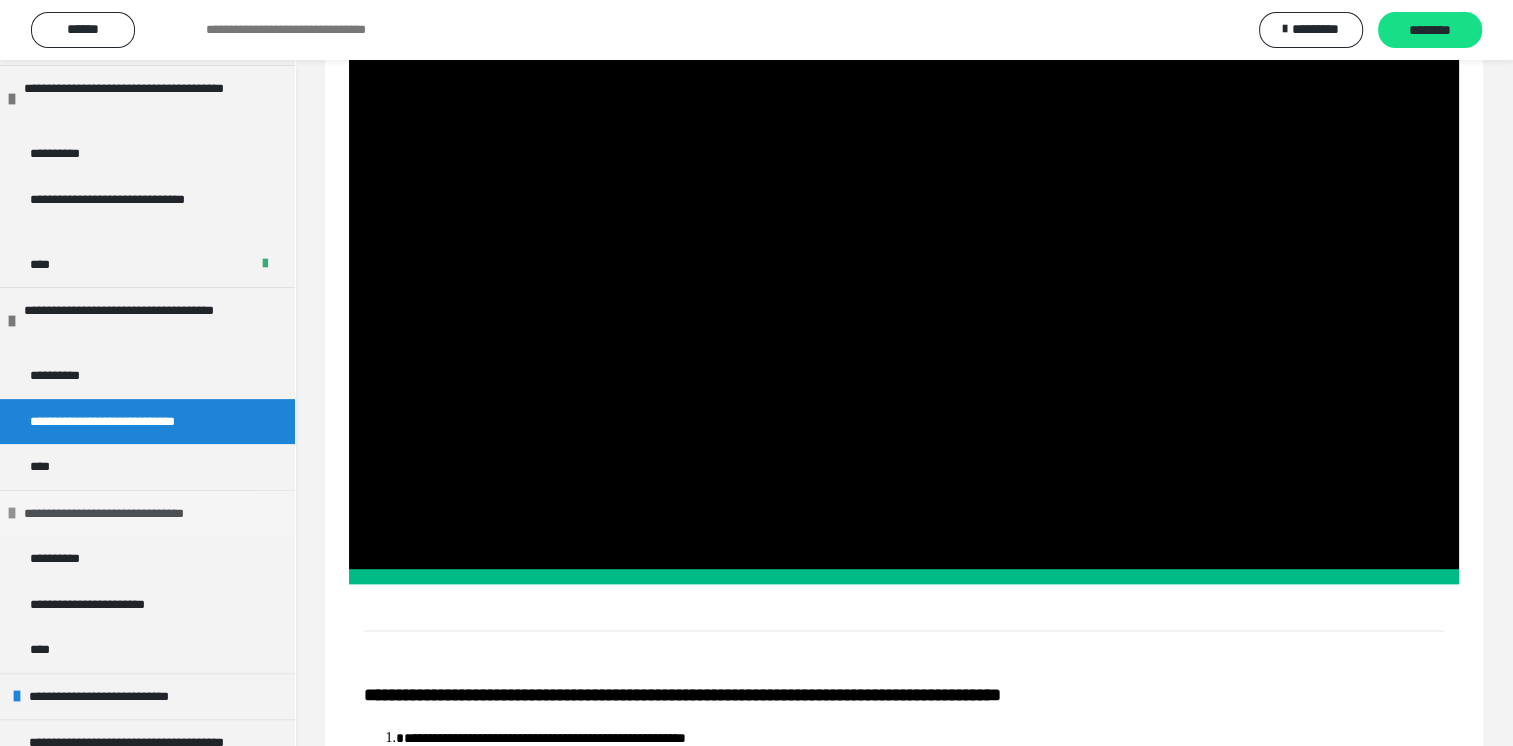 click on "**********" at bounding box center (139, 514) 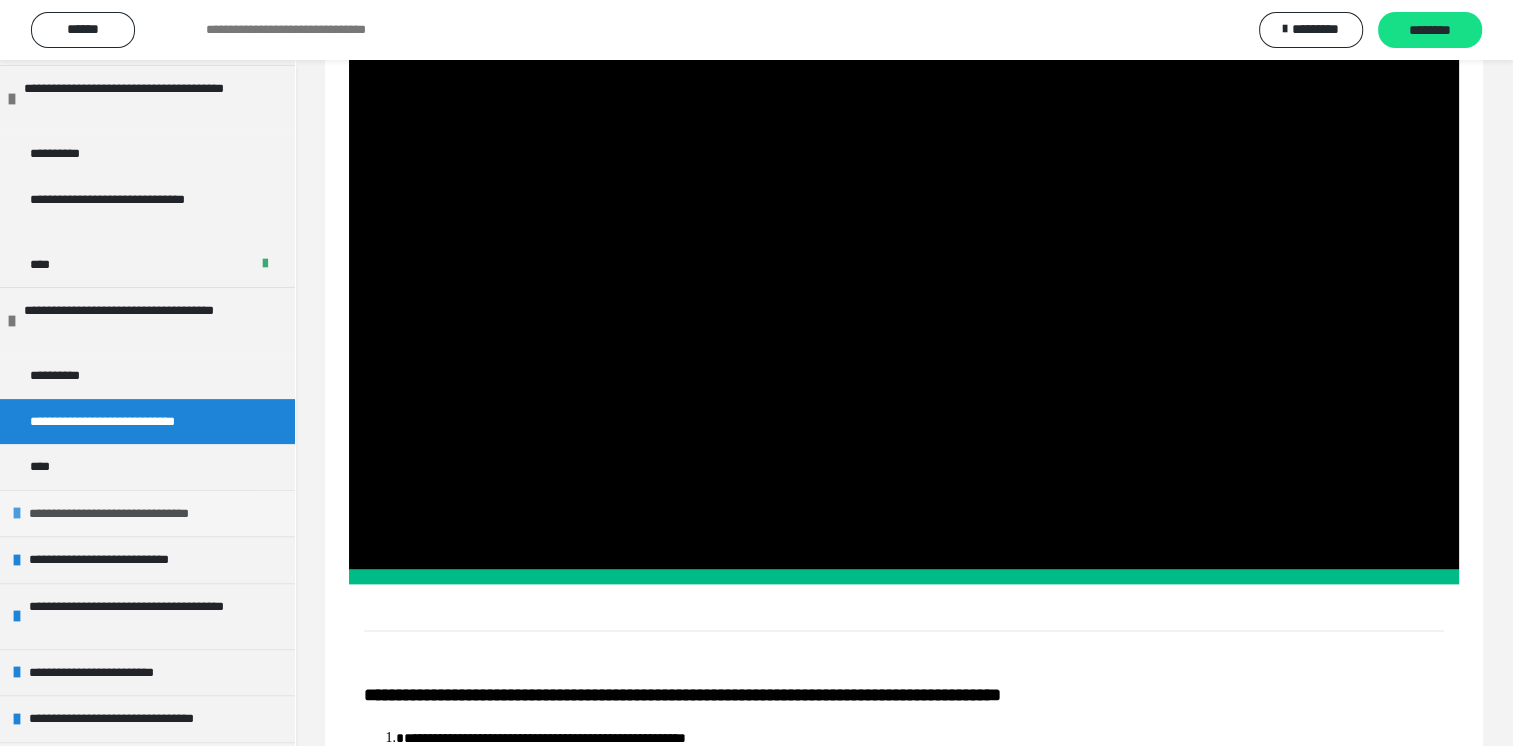 click at bounding box center [17, 513] 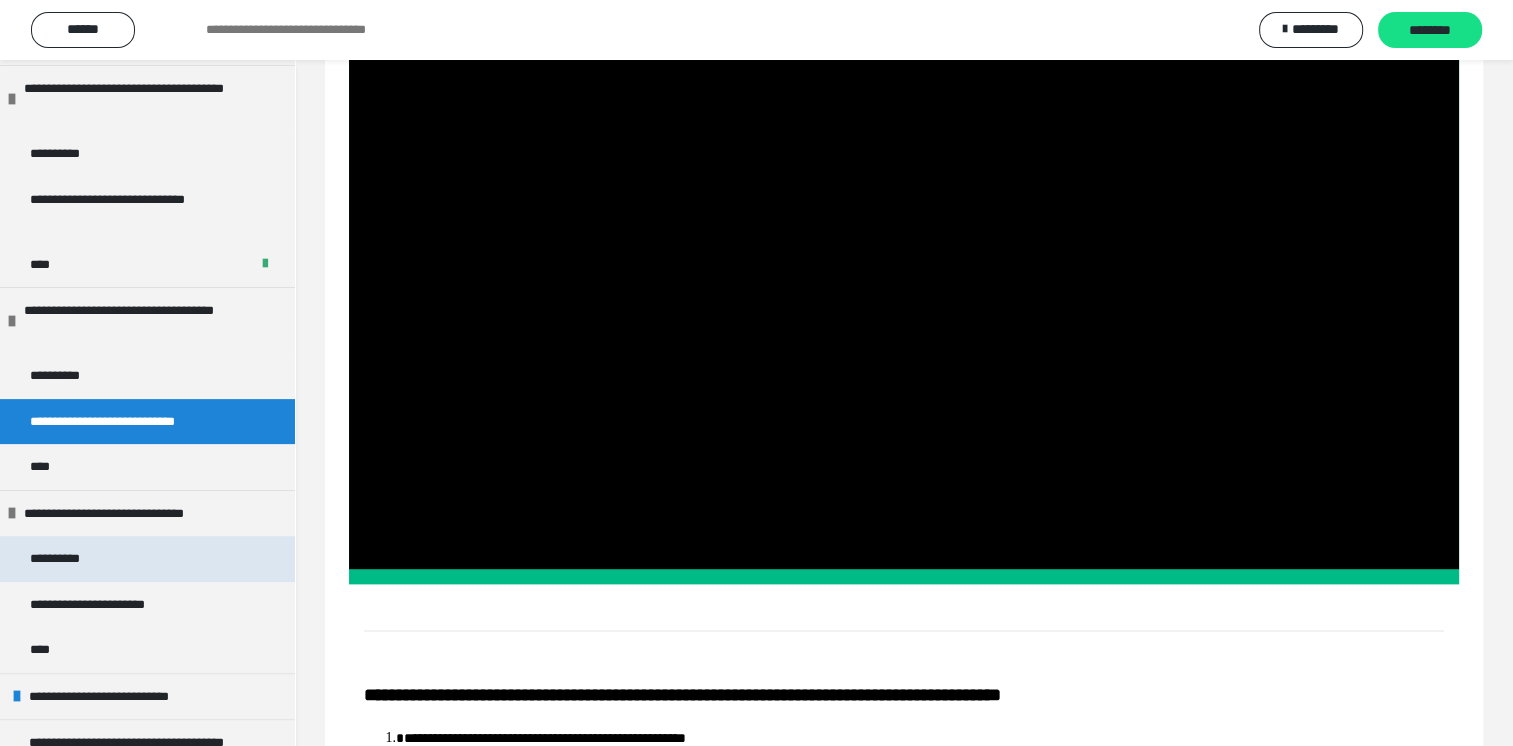 click on "**********" at bounding box center (67, 559) 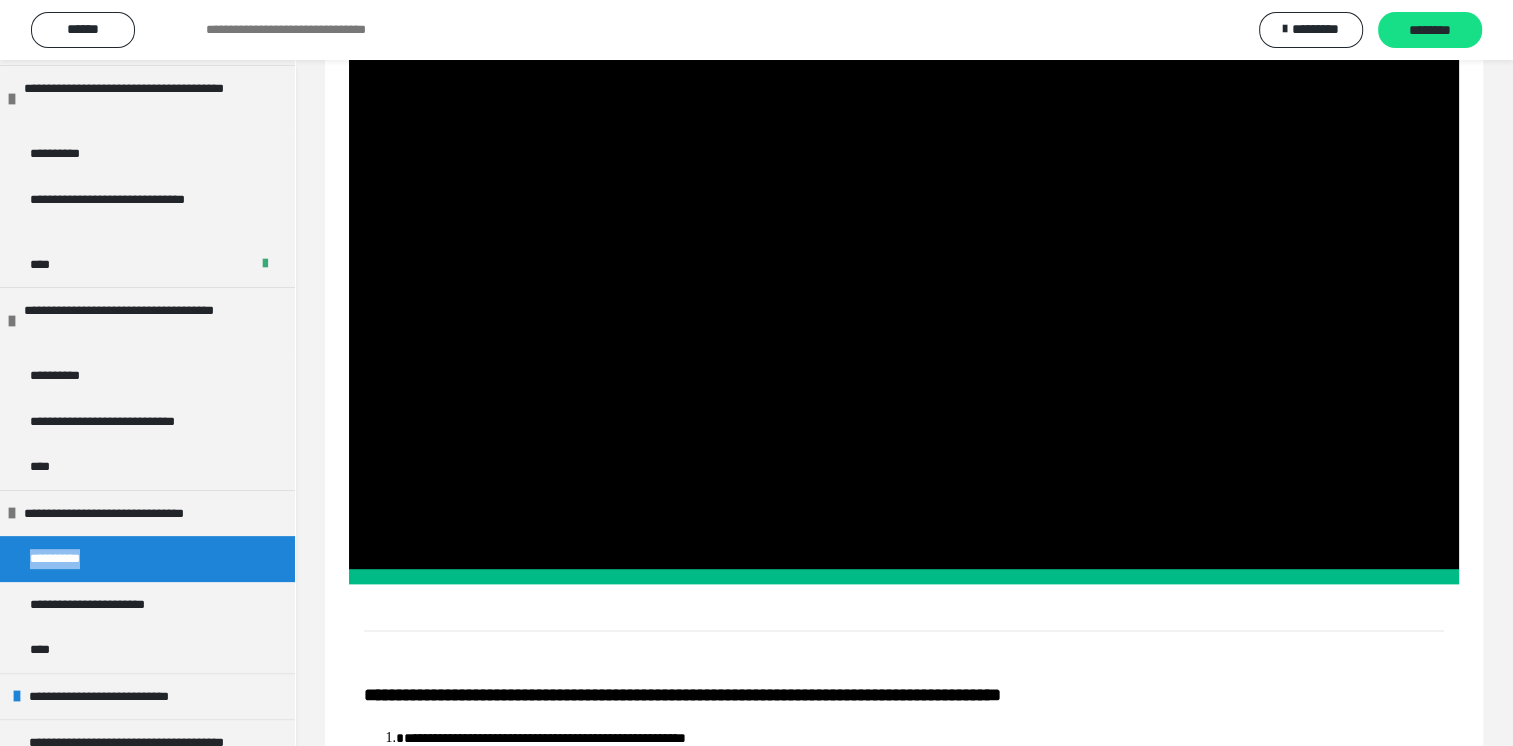 click on "**********" at bounding box center (67, 559) 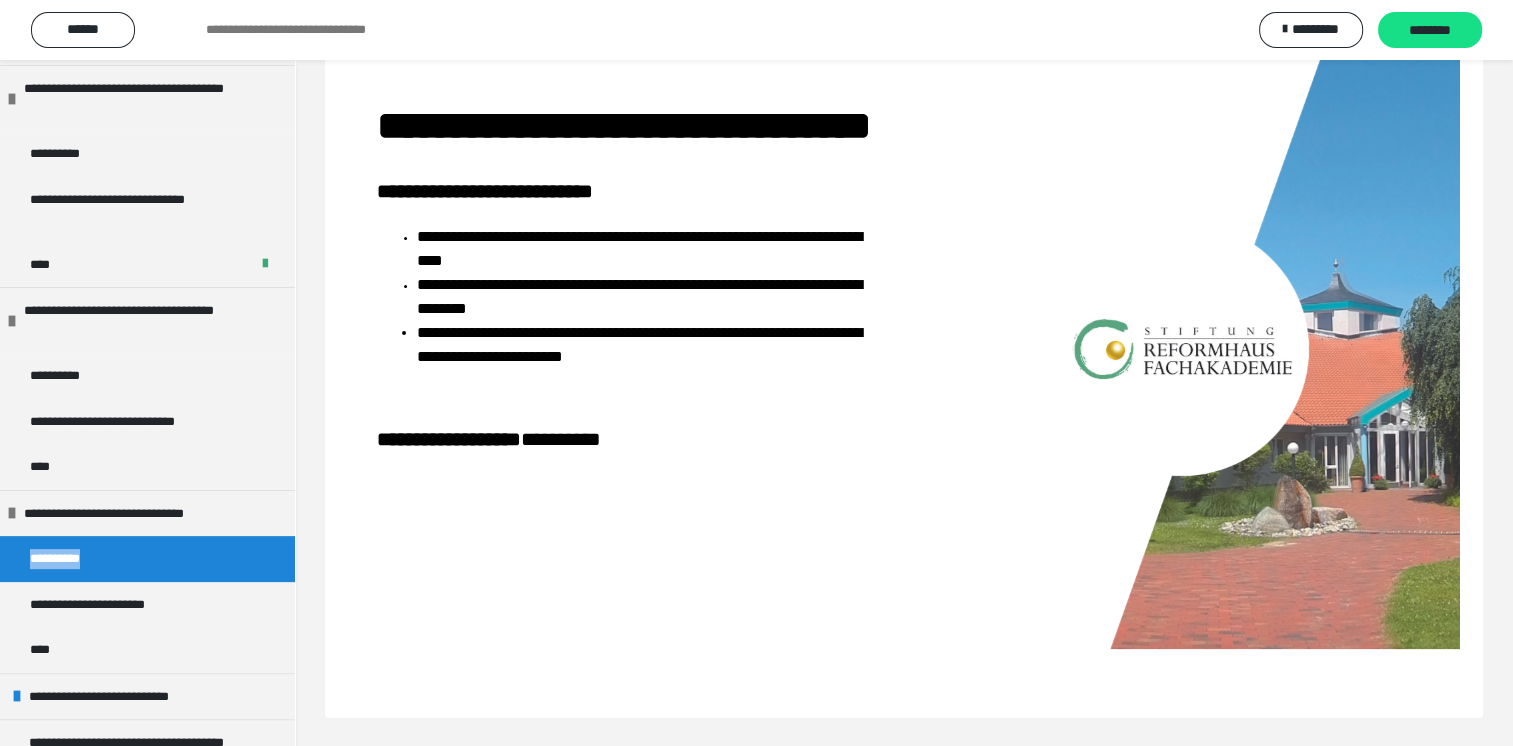 click on "**********" at bounding box center (67, 559) 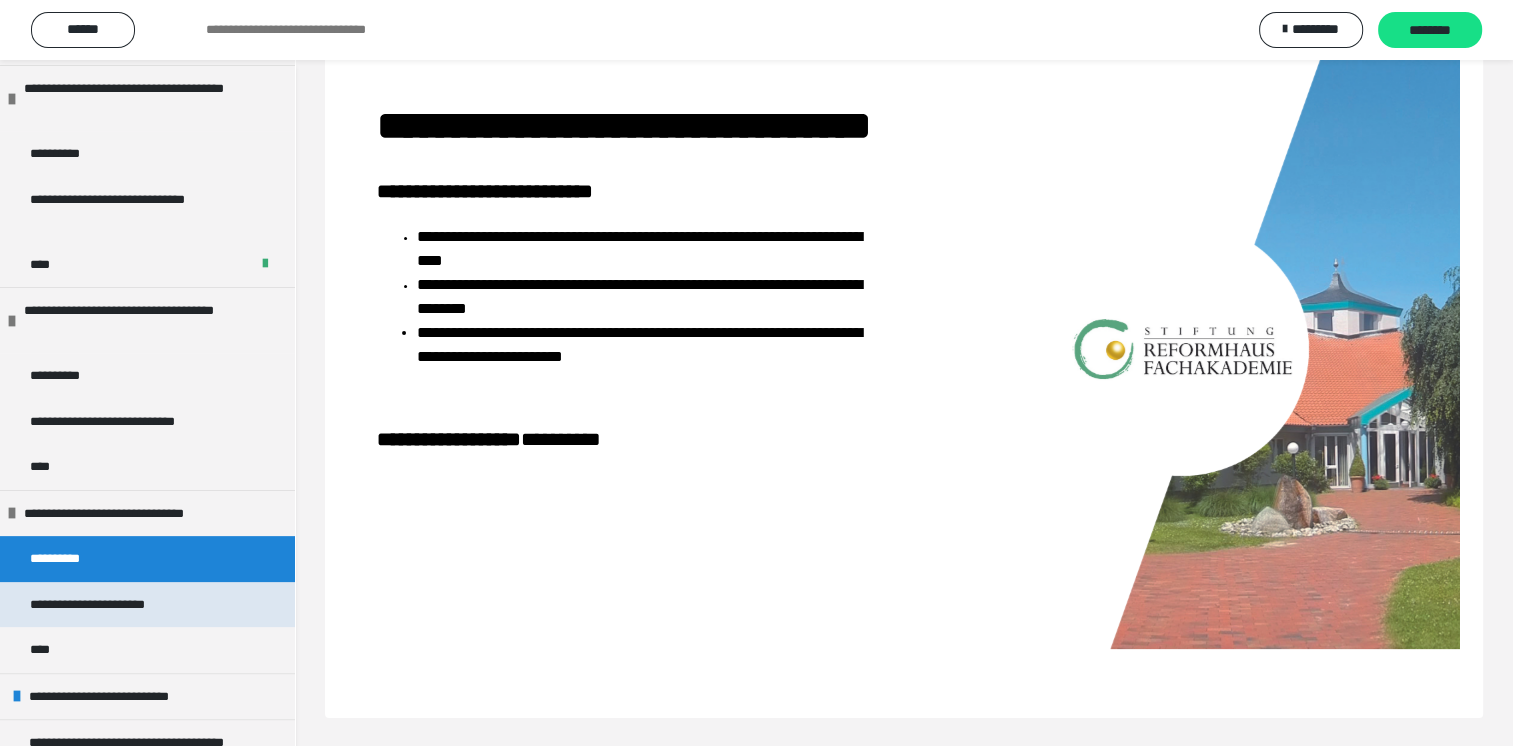 click on "**********" at bounding box center (123, 605) 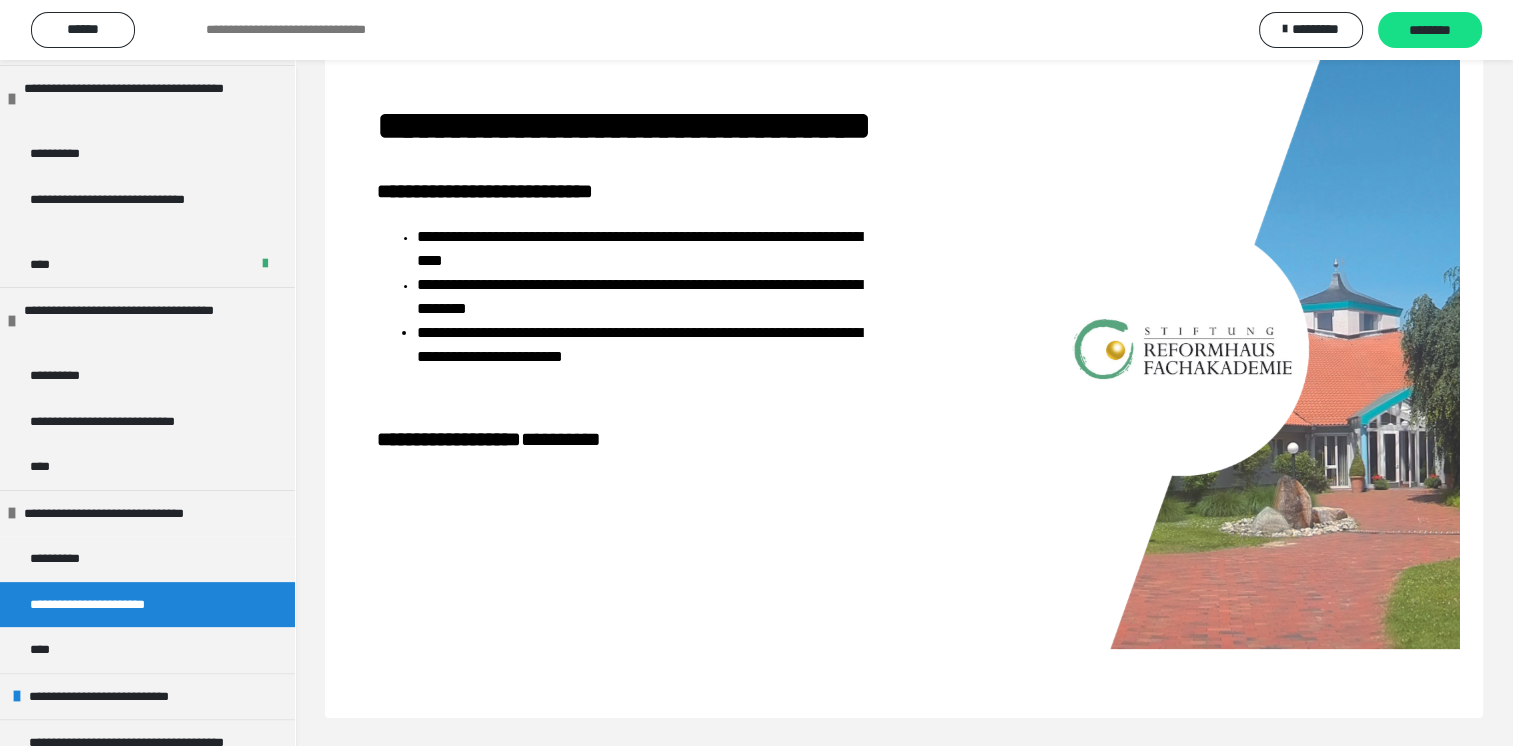 scroll, scrollTop: 2346, scrollLeft: 0, axis: vertical 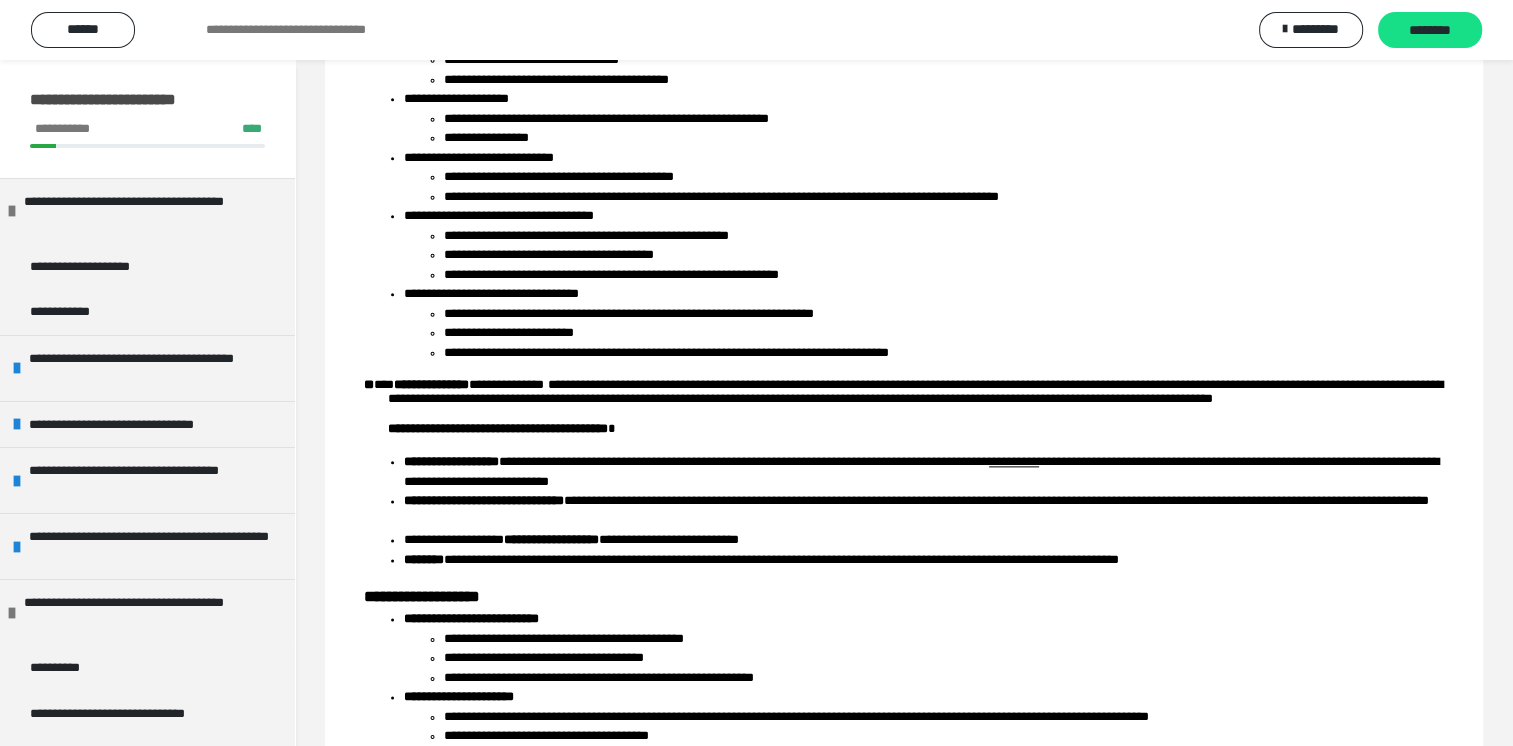 click on "**********" at bounding box center [904, 325] 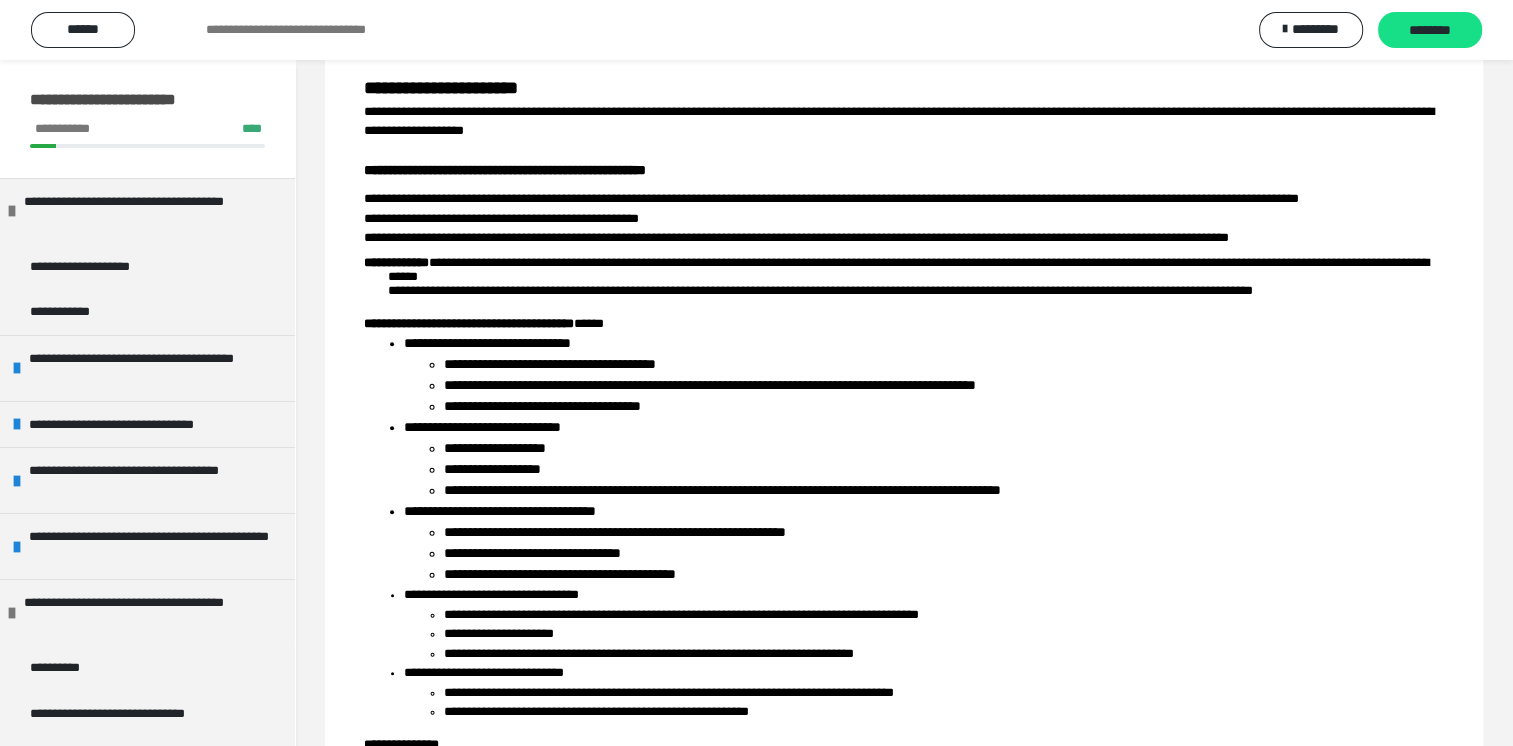 scroll, scrollTop: 986, scrollLeft: 0, axis: vertical 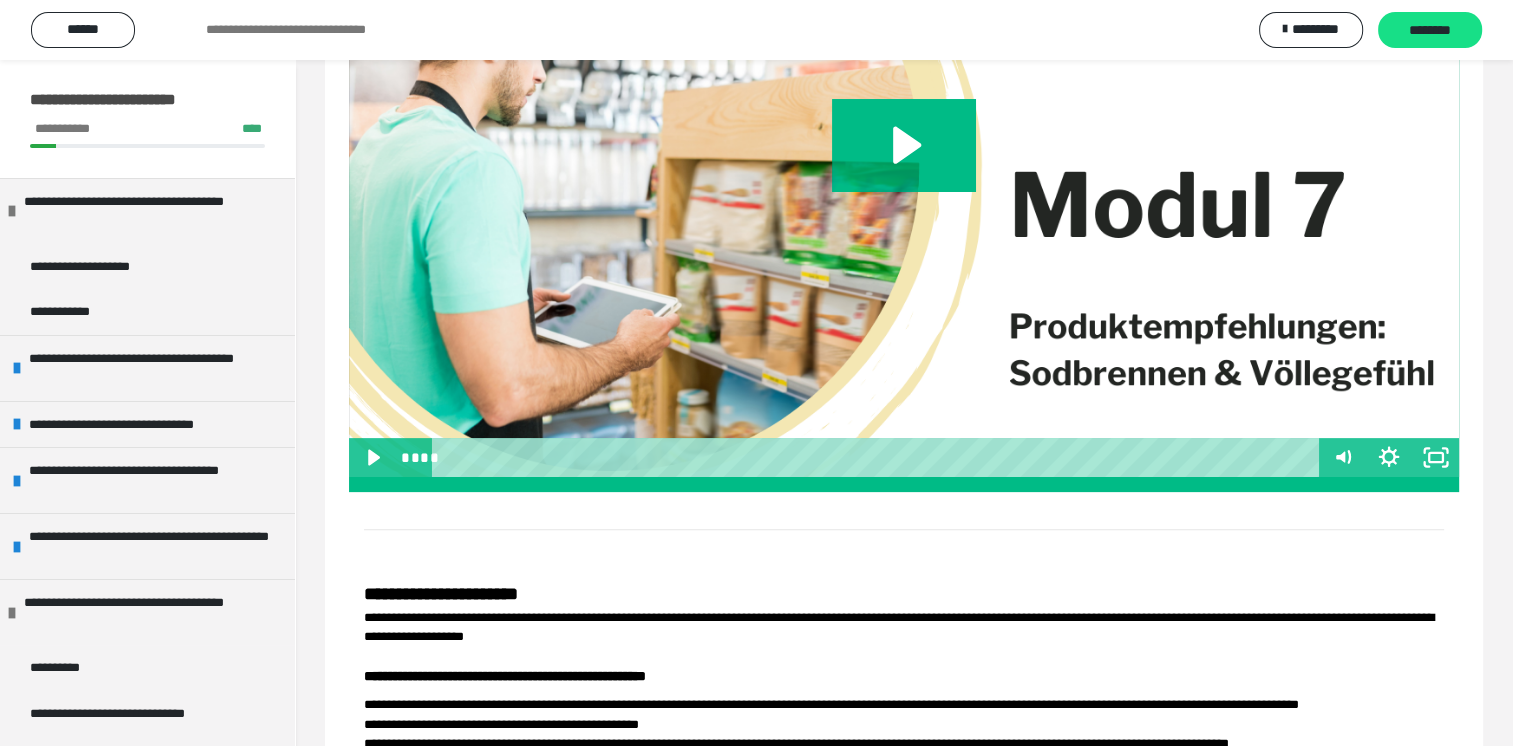 click on "**********" at bounding box center (904, 676) 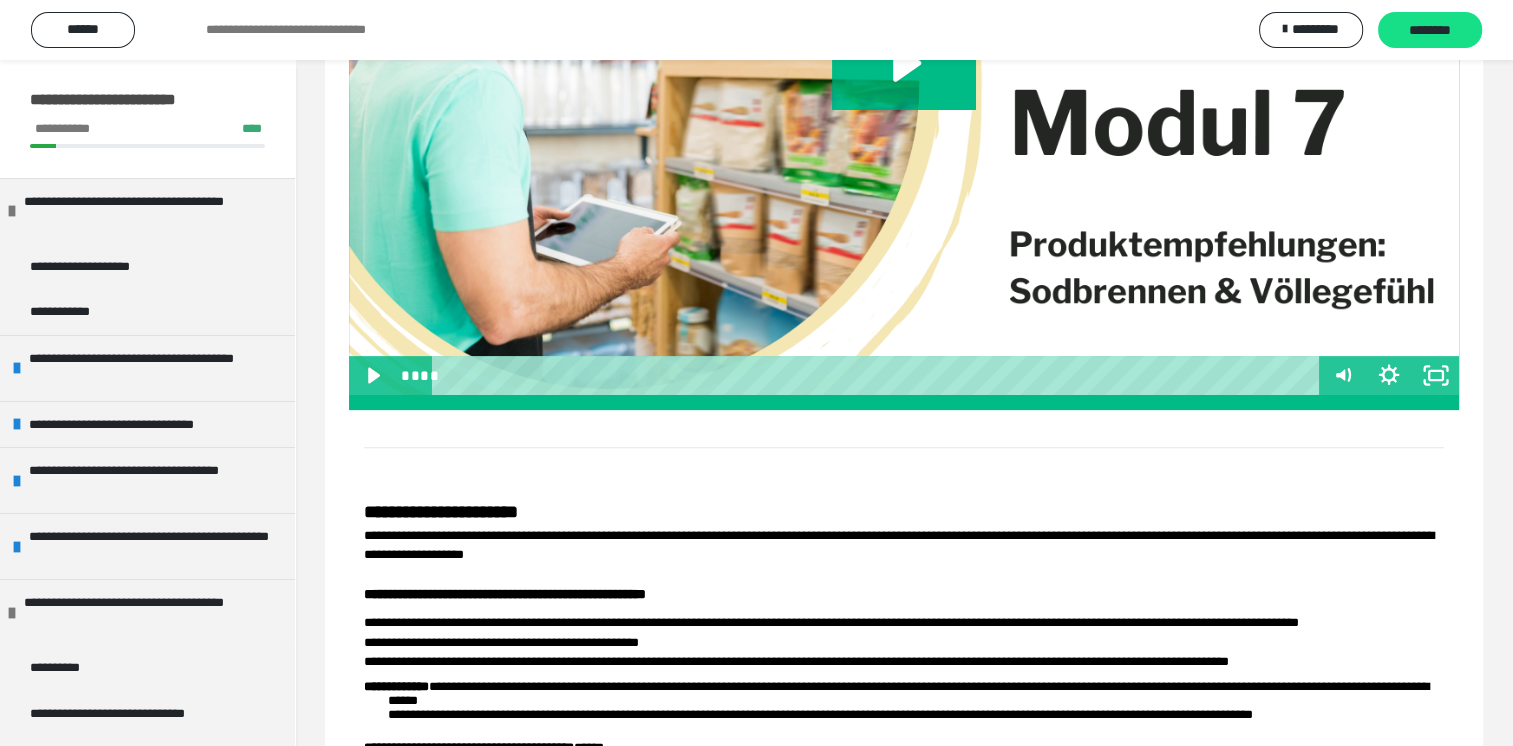 scroll, scrollTop: 533, scrollLeft: 0, axis: vertical 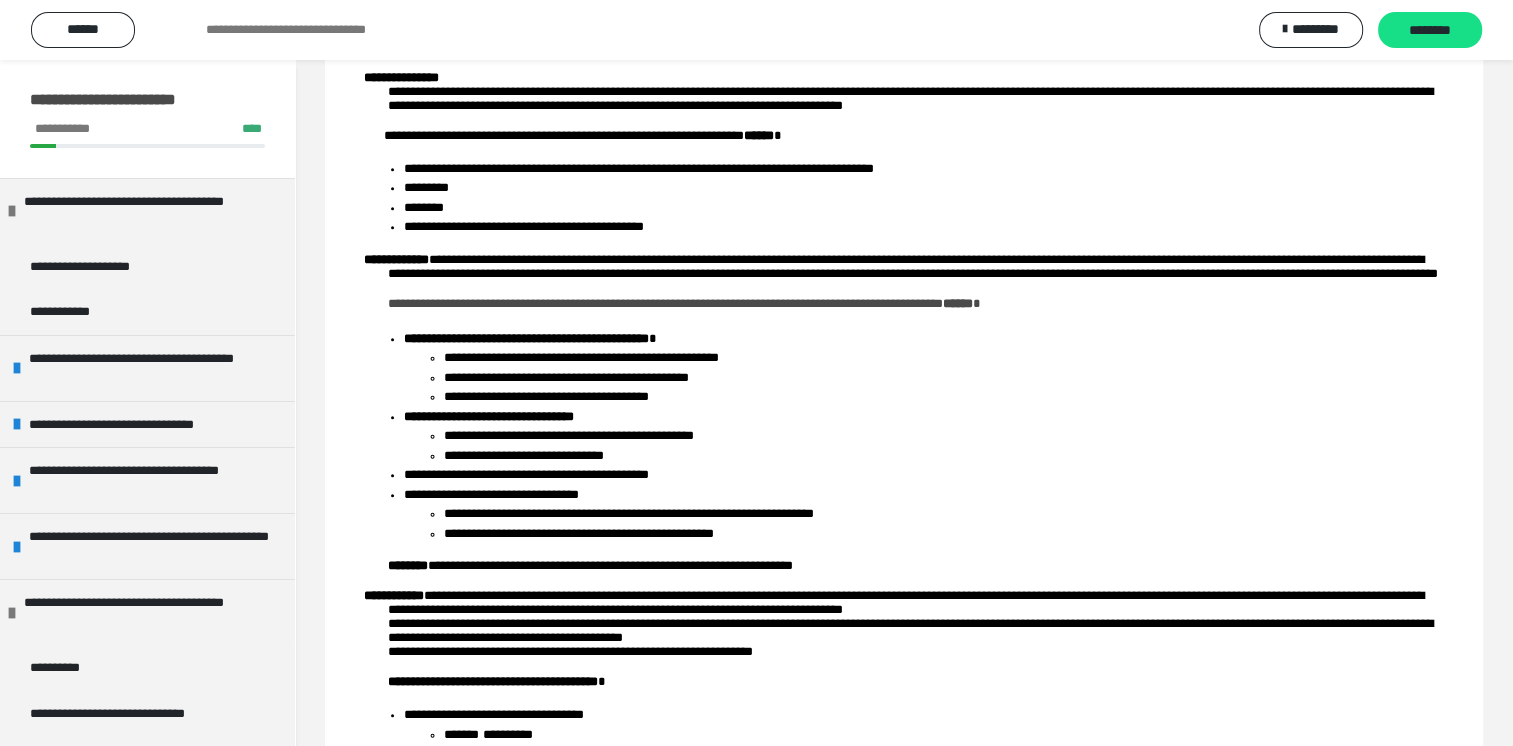 click on "**********" at bounding box center (904, 1058) 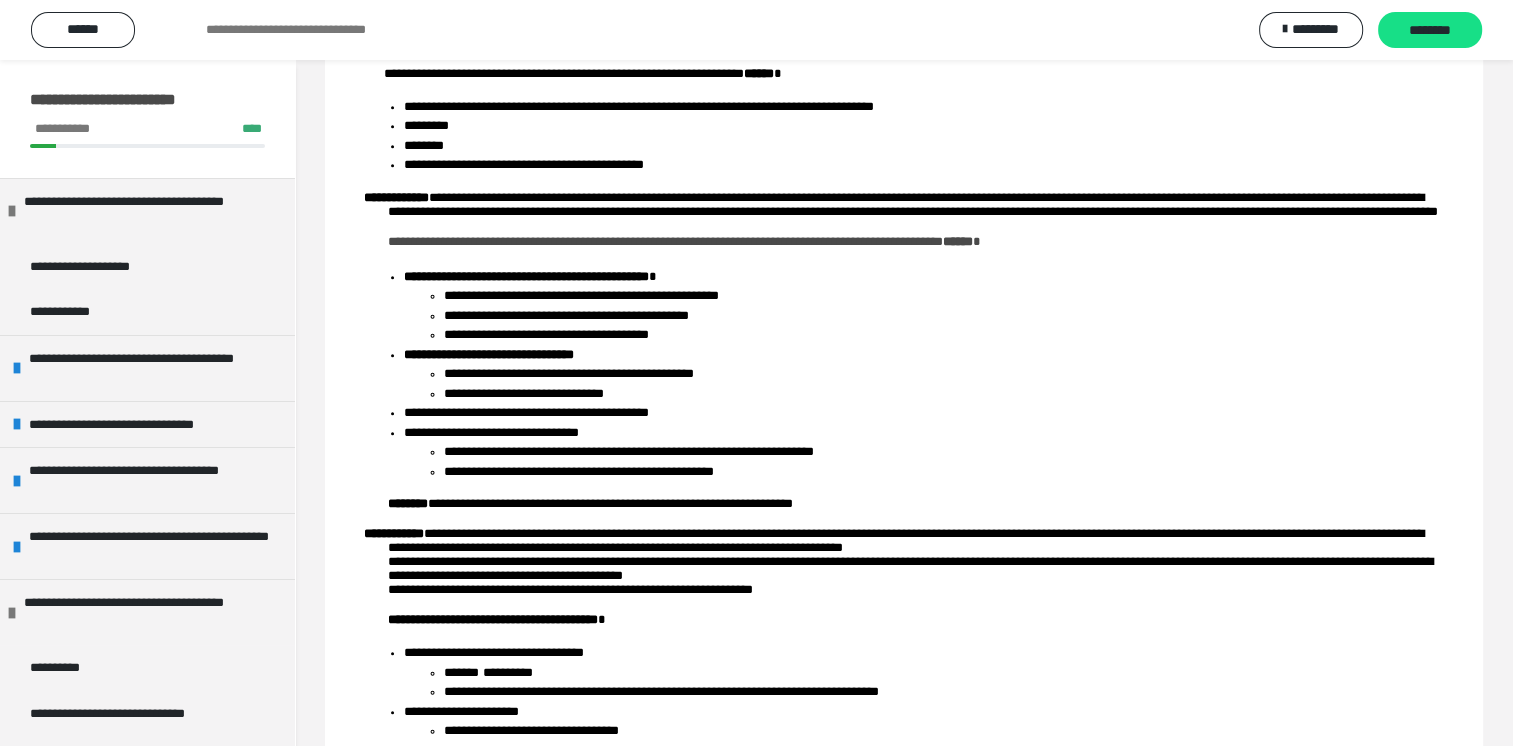 scroll, scrollTop: 1693, scrollLeft: 0, axis: vertical 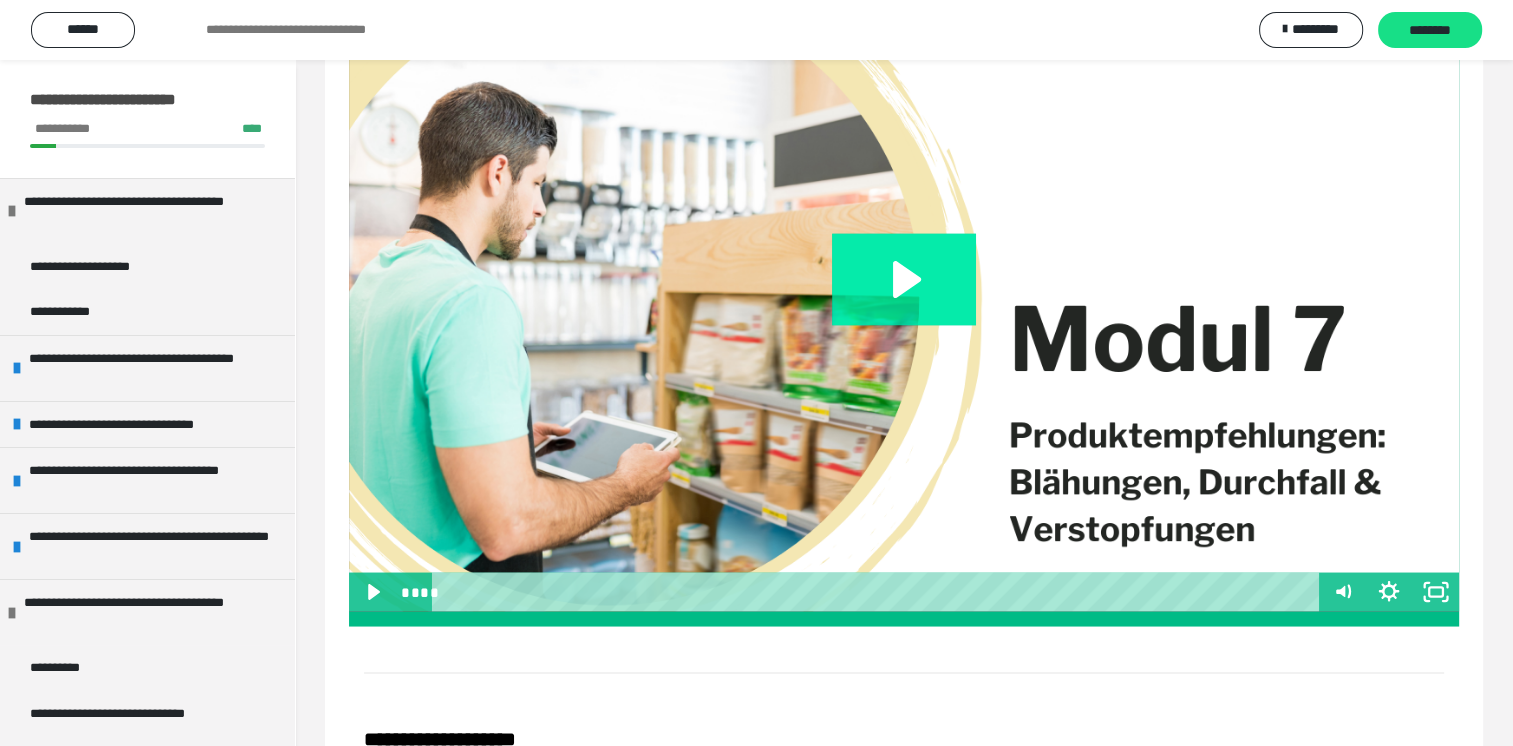click 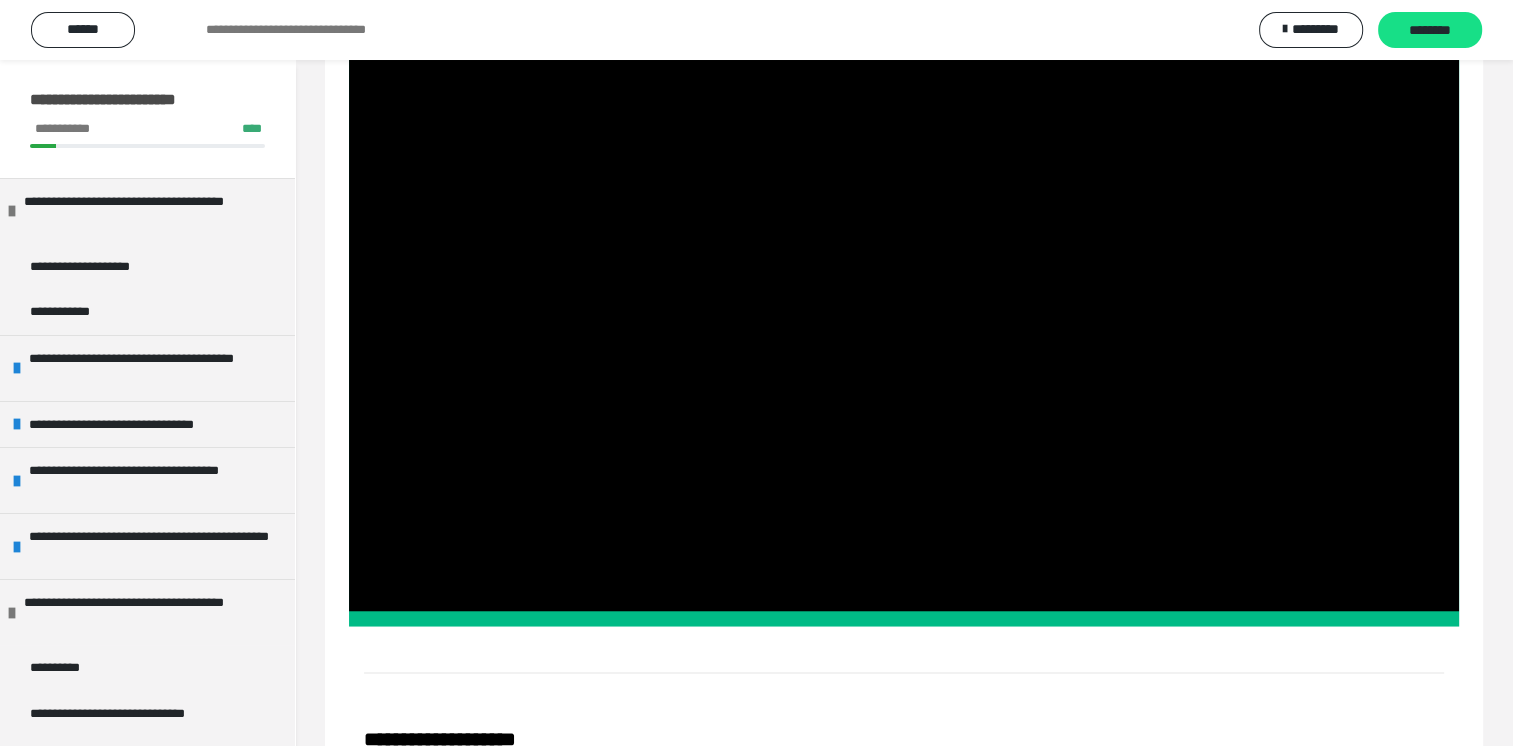 click on "**********" at bounding box center (140, 99) 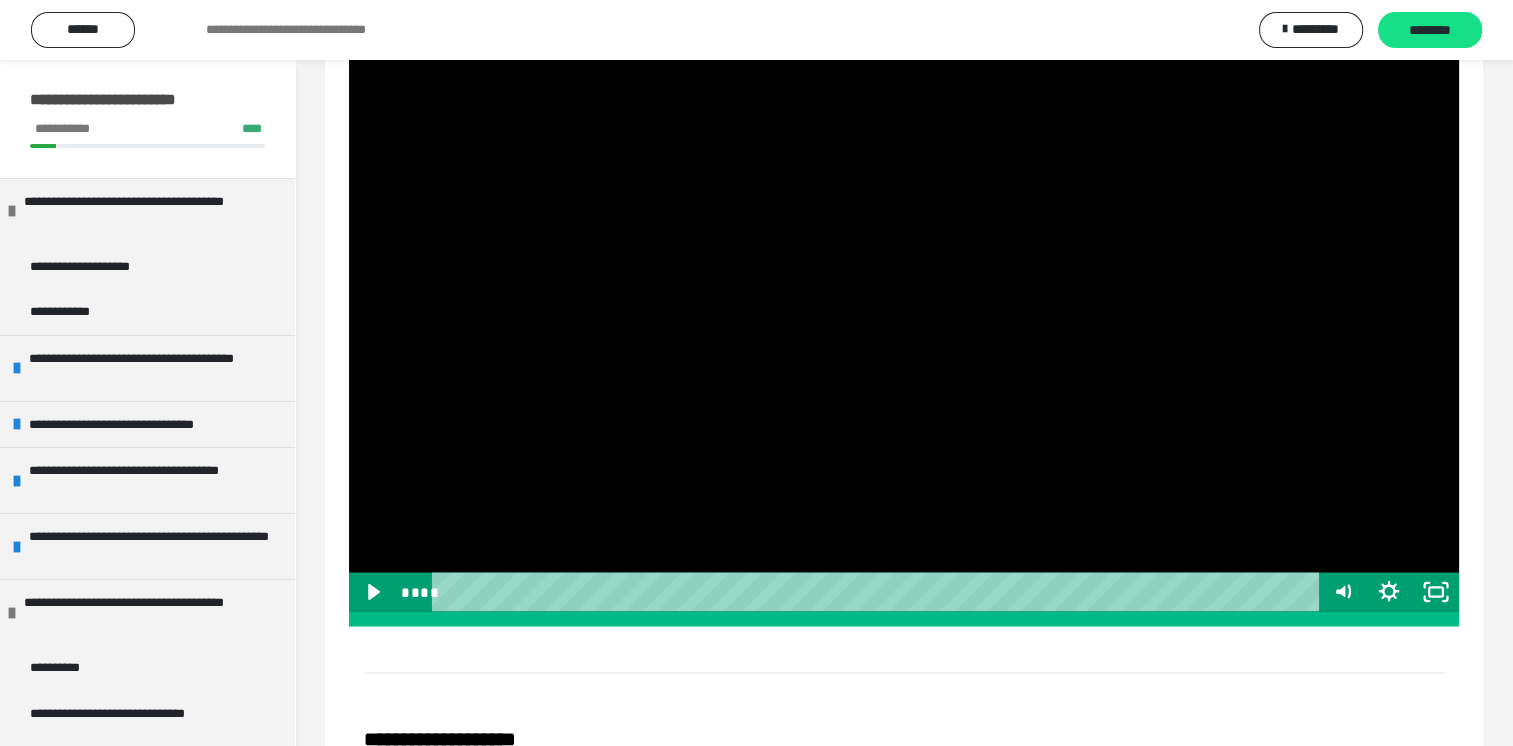 click at bounding box center [904, 298] 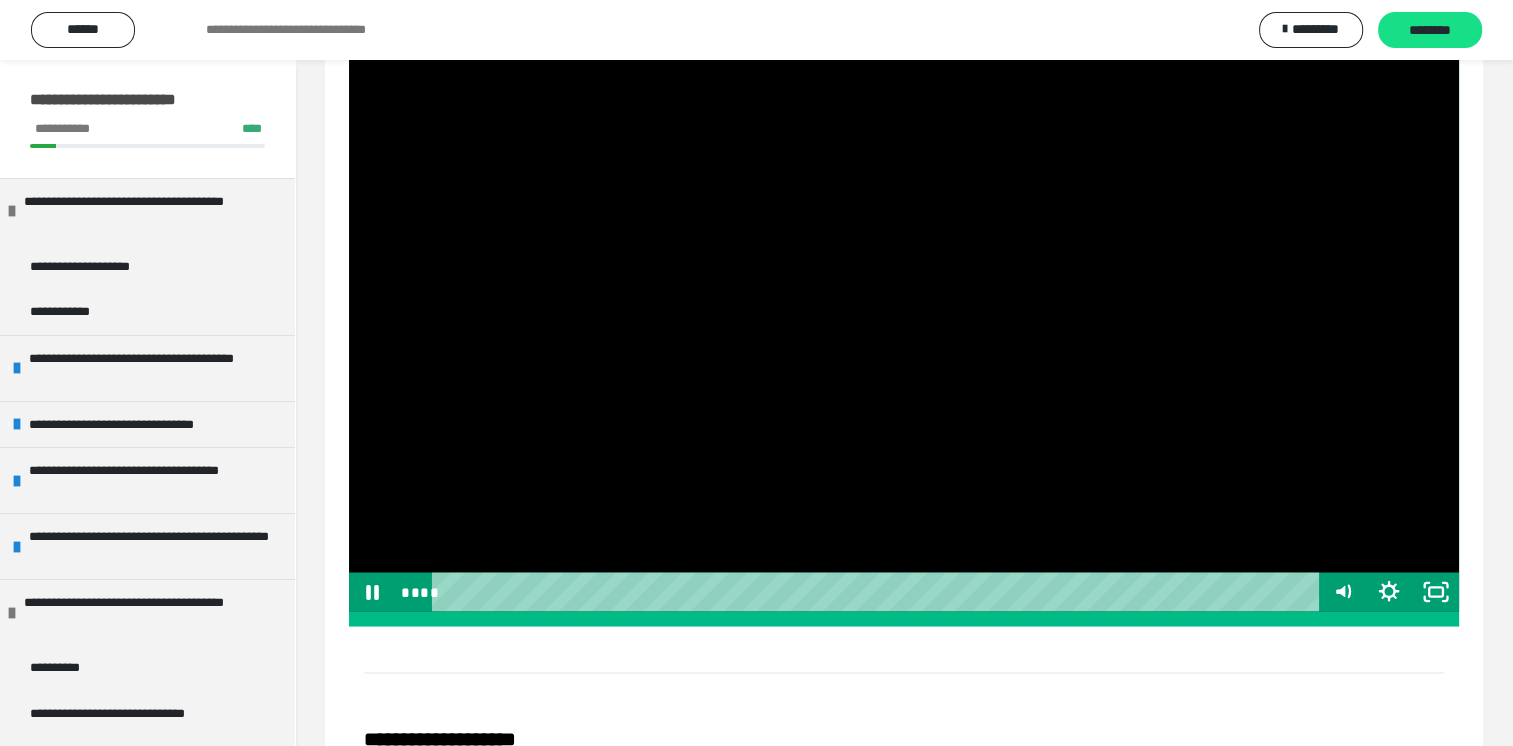 click at bounding box center [904, 298] 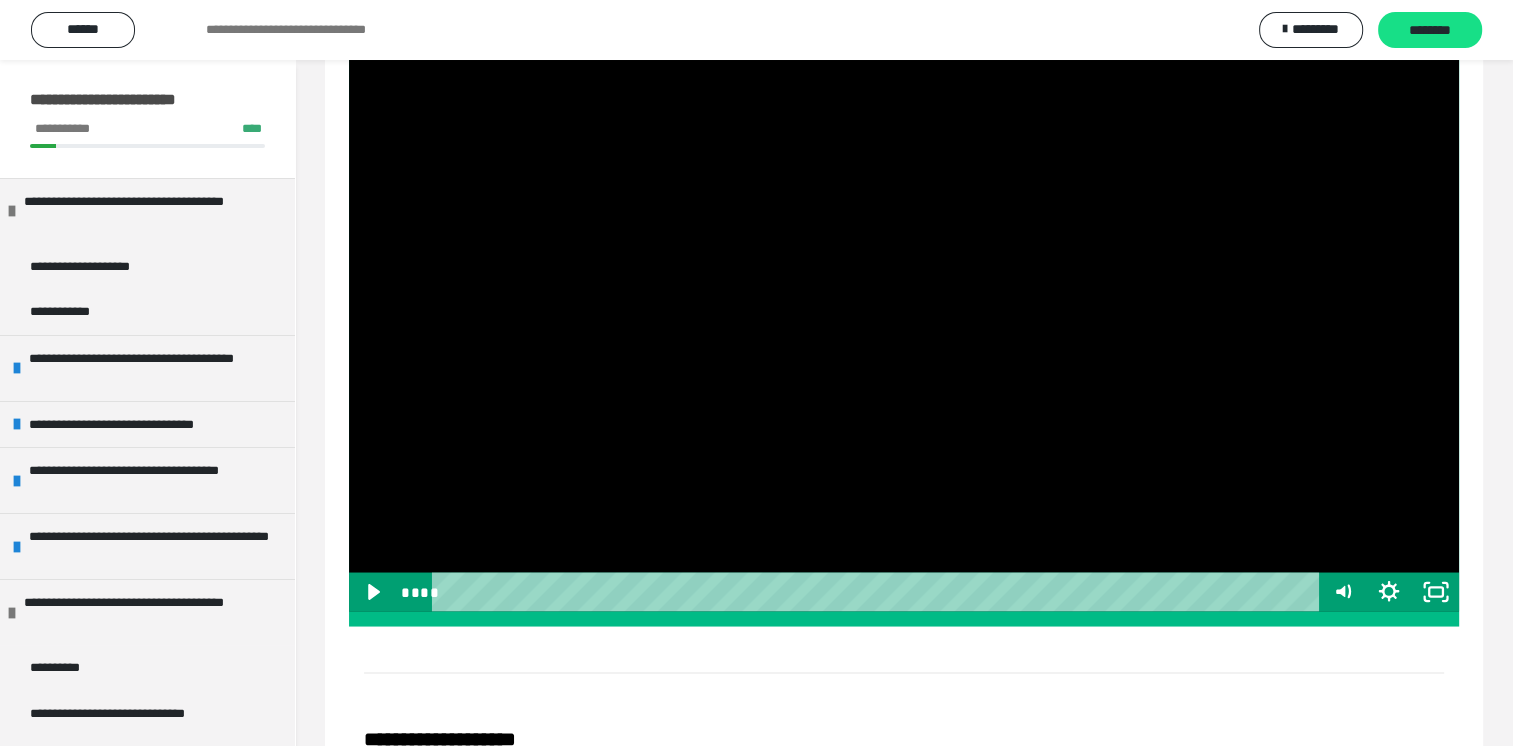 click at bounding box center (904, 298) 